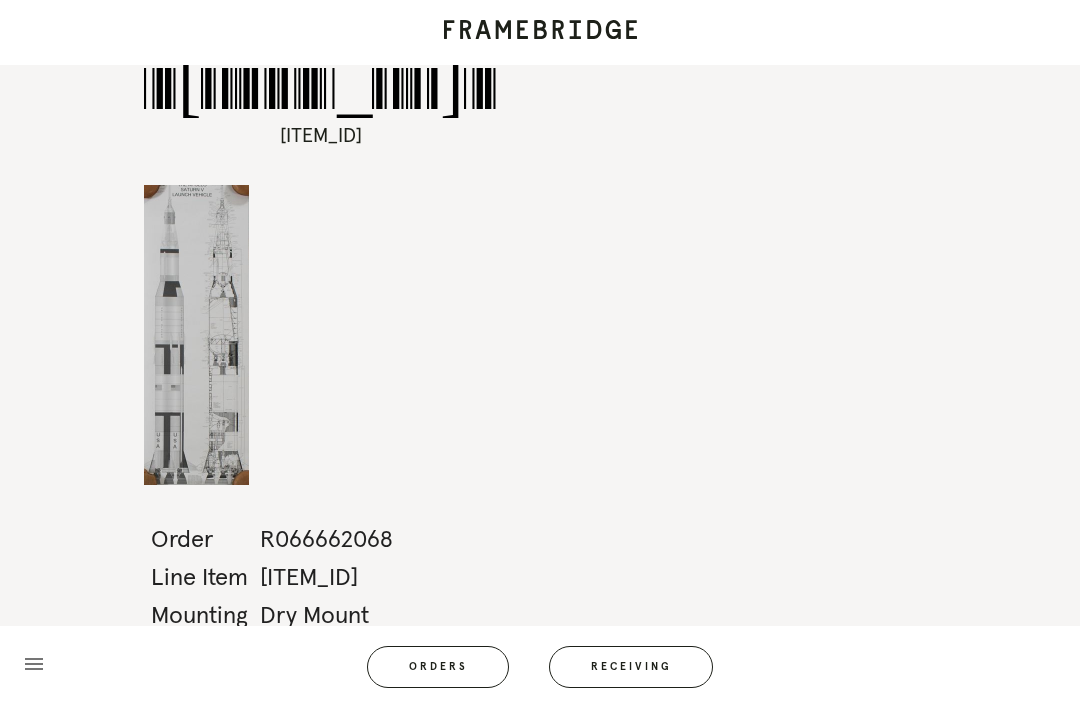 scroll, scrollTop: 64, scrollLeft: 0, axis: vertical 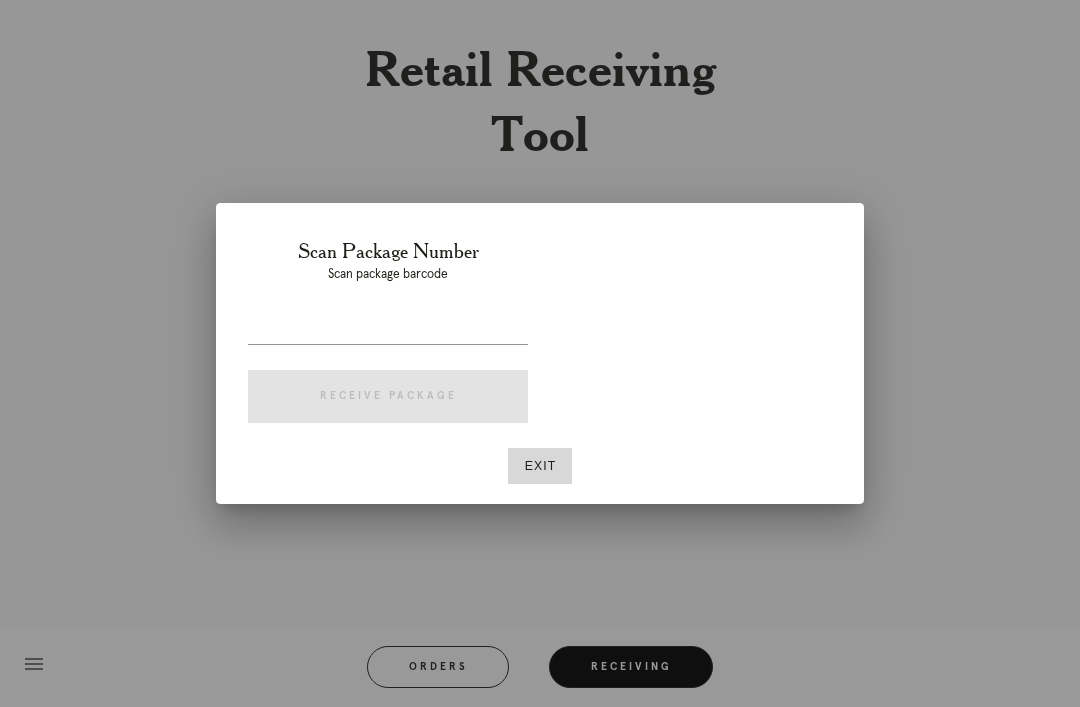 click at bounding box center (388, 328) 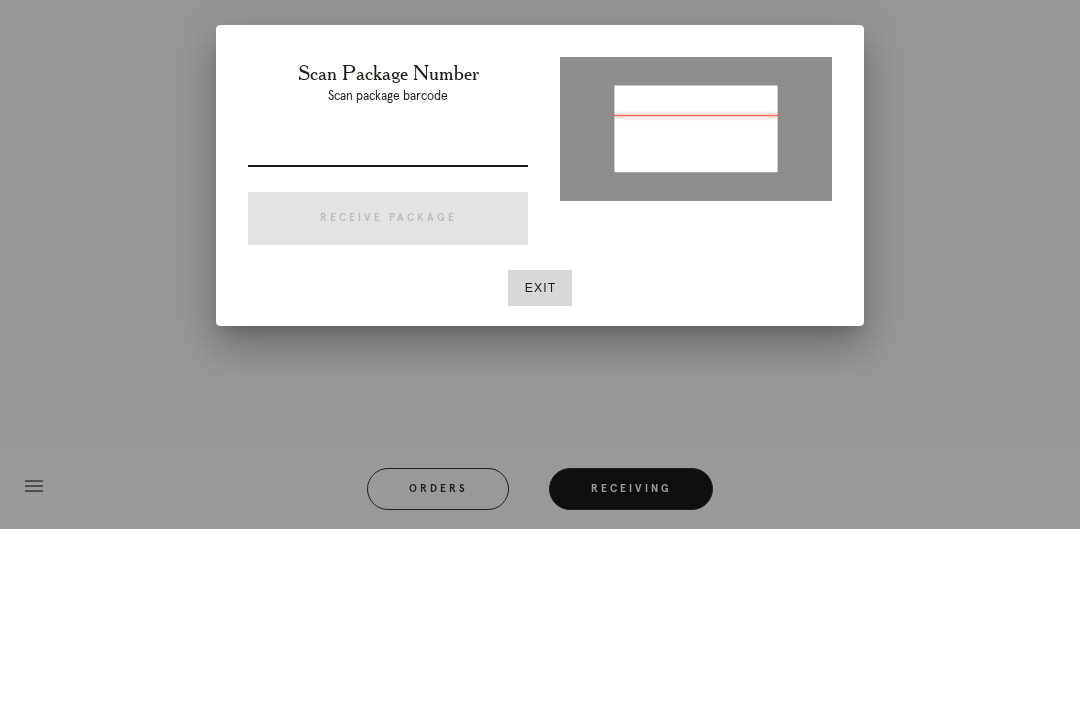type on "P777774868642140" 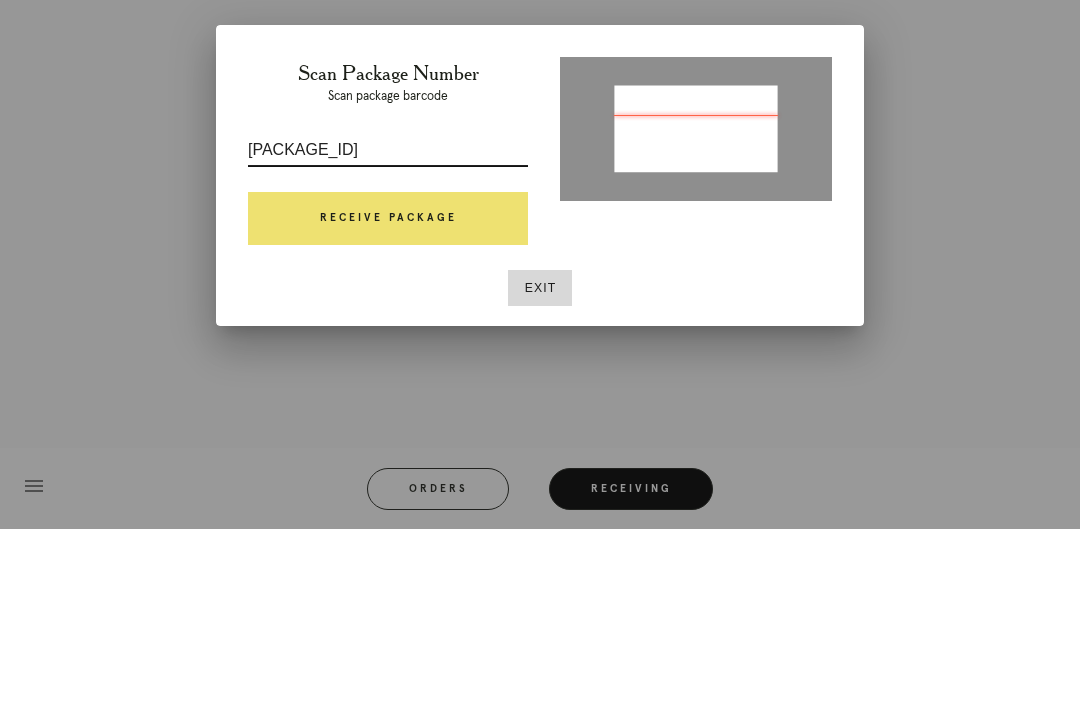 click on "Receive Package" at bounding box center (388, 397) 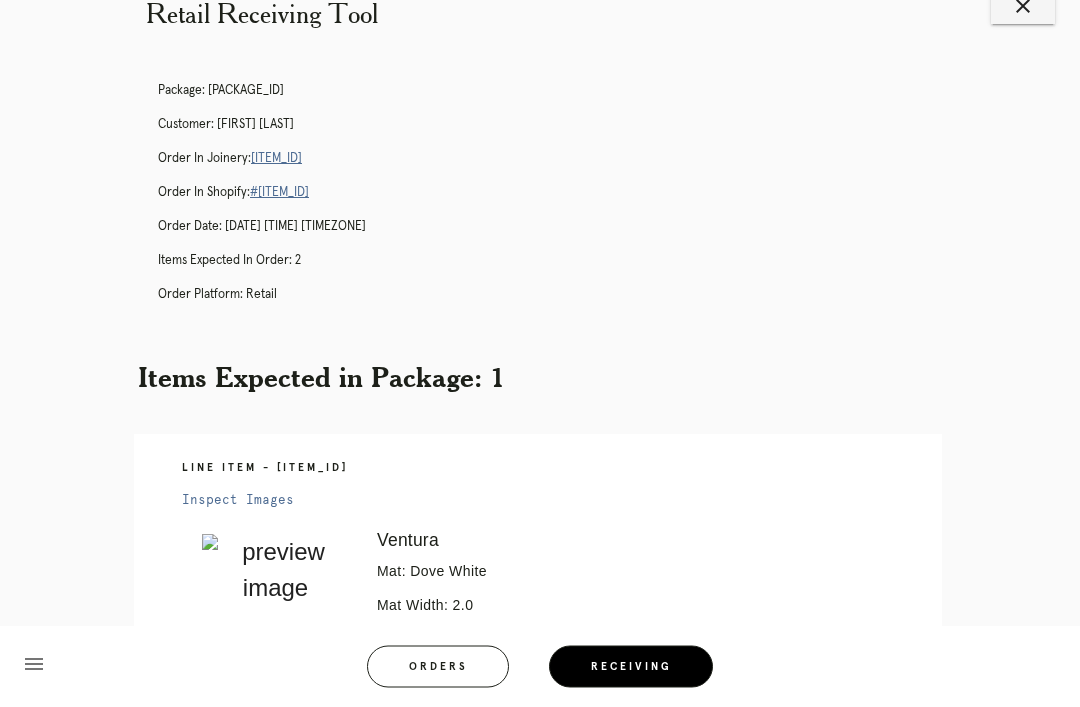 scroll, scrollTop: 51, scrollLeft: 0, axis: vertical 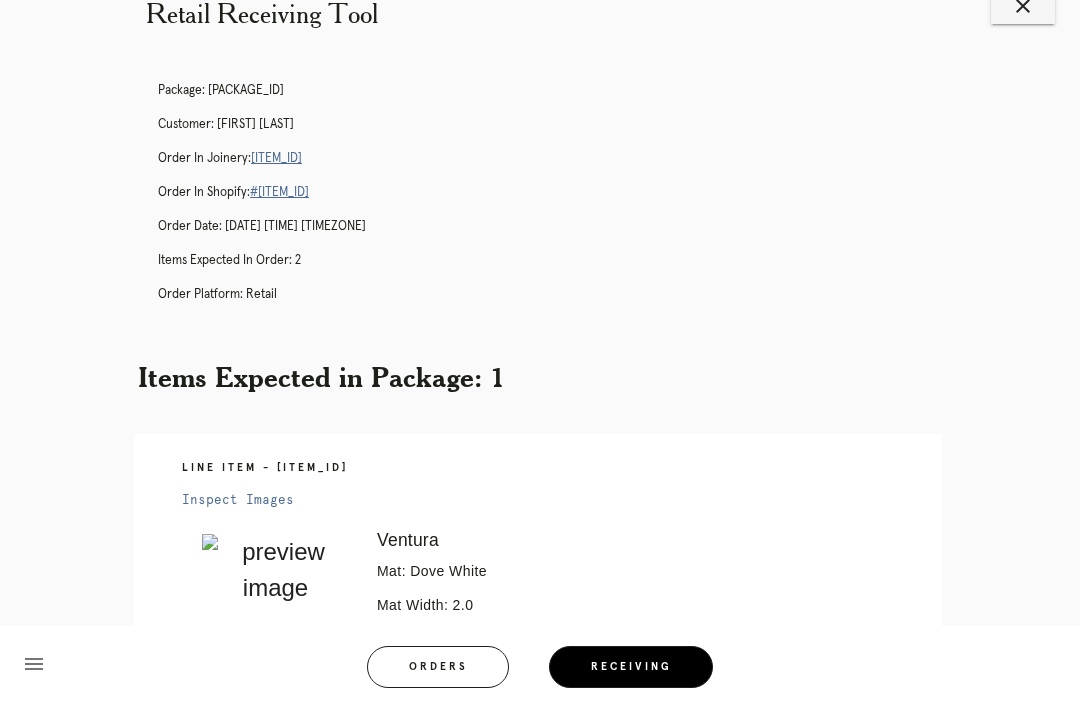click on "R193847164" at bounding box center (276, 158) 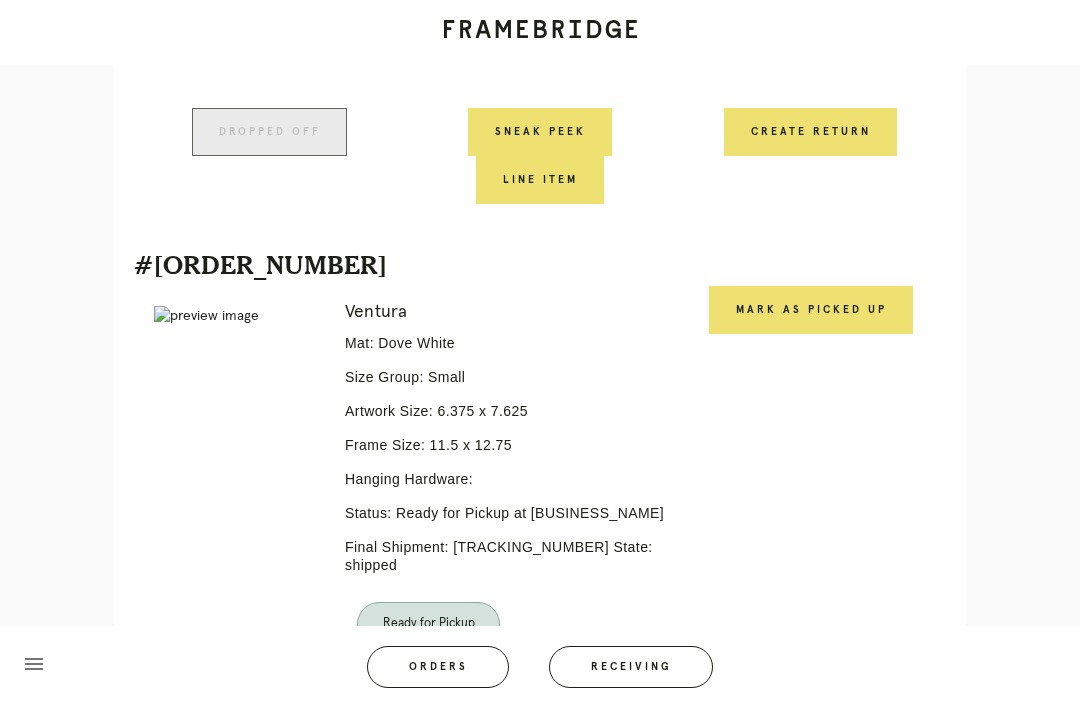 scroll, scrollTop: 939, scrollLeft: 0, axis: vertical 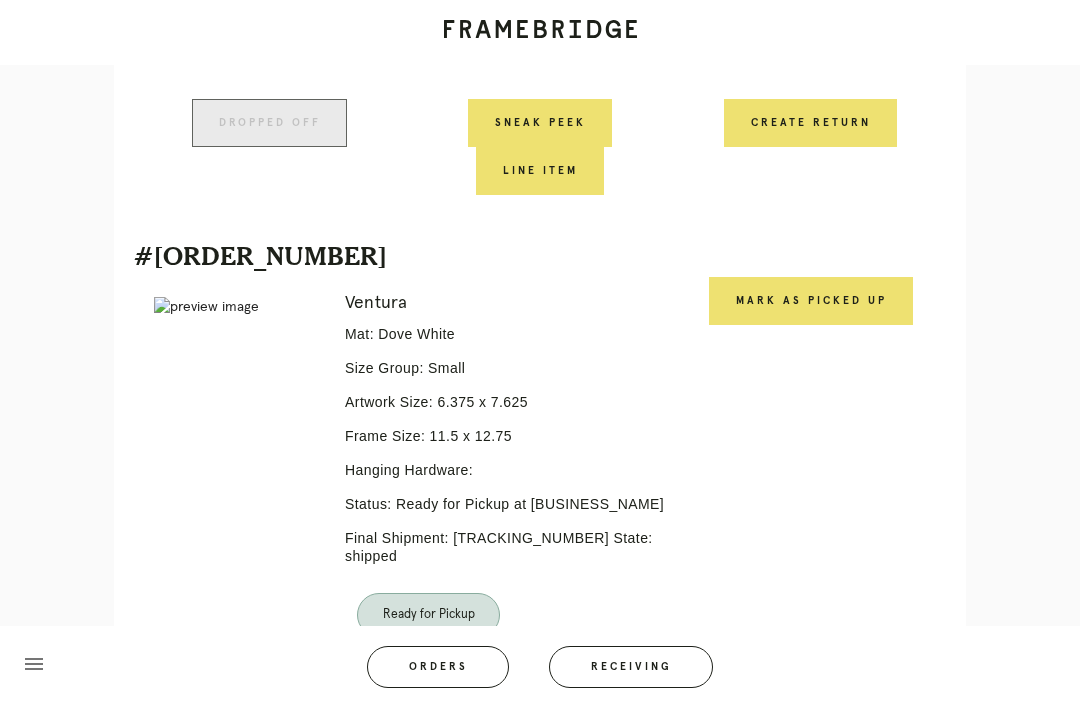 click on "Mark as Picked Up" at bounding box center (811, 301) 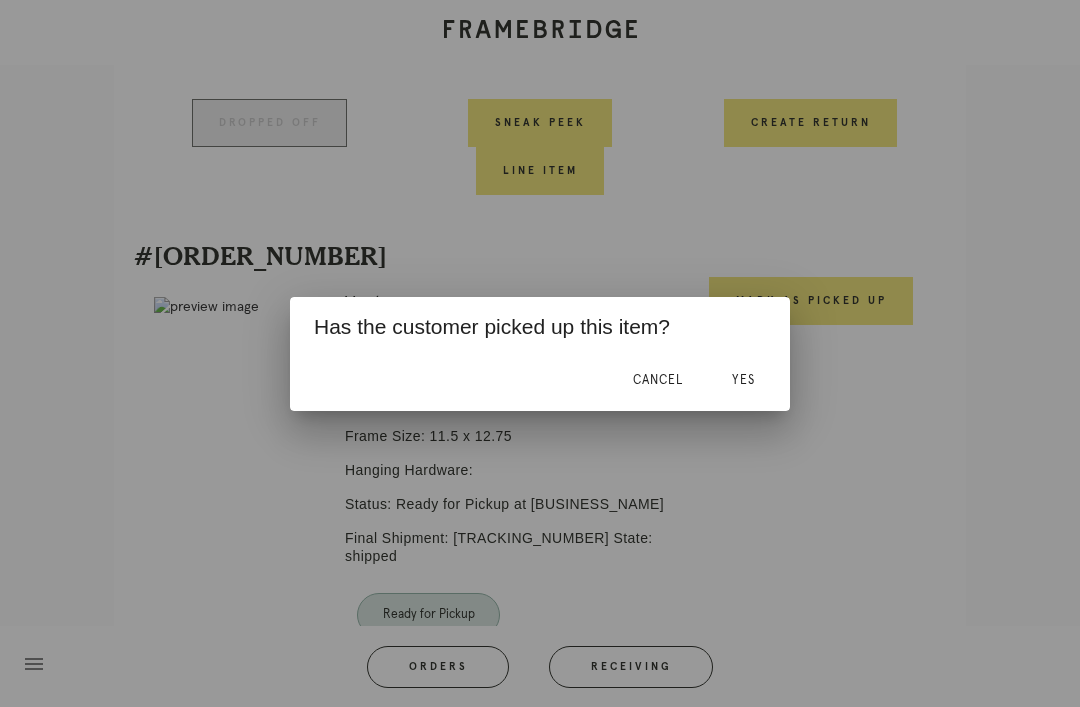 click on "Yes" at bounding box center [743, 380] 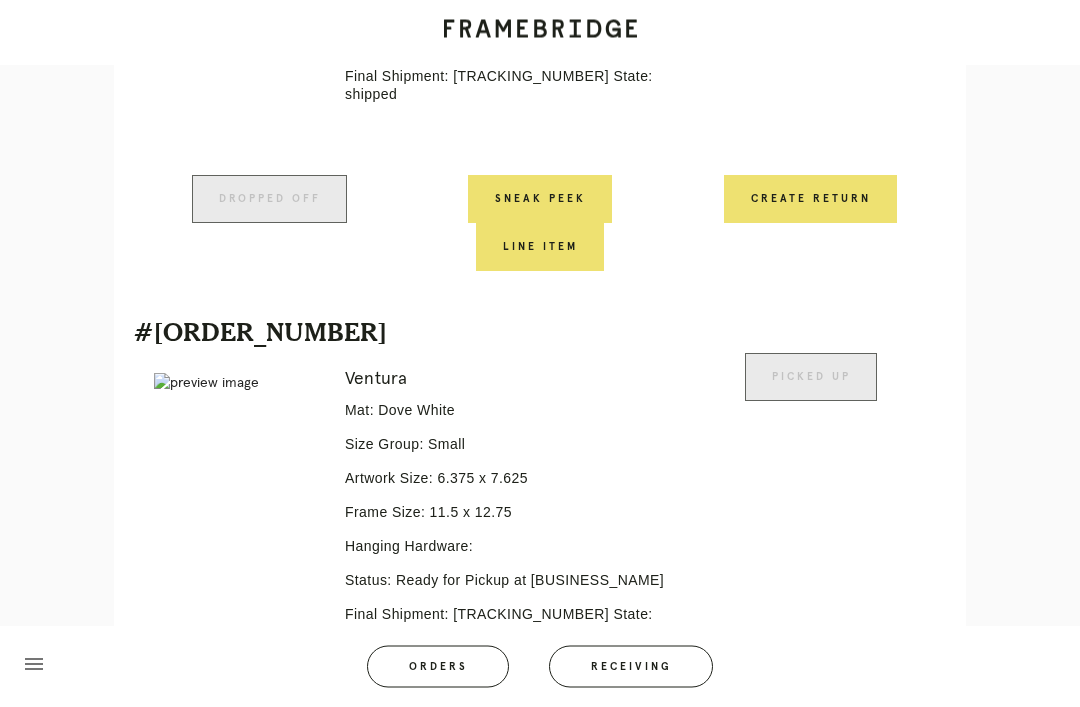 scroll, scrollTop: 988, scrollLeft: 0, axis: vertical 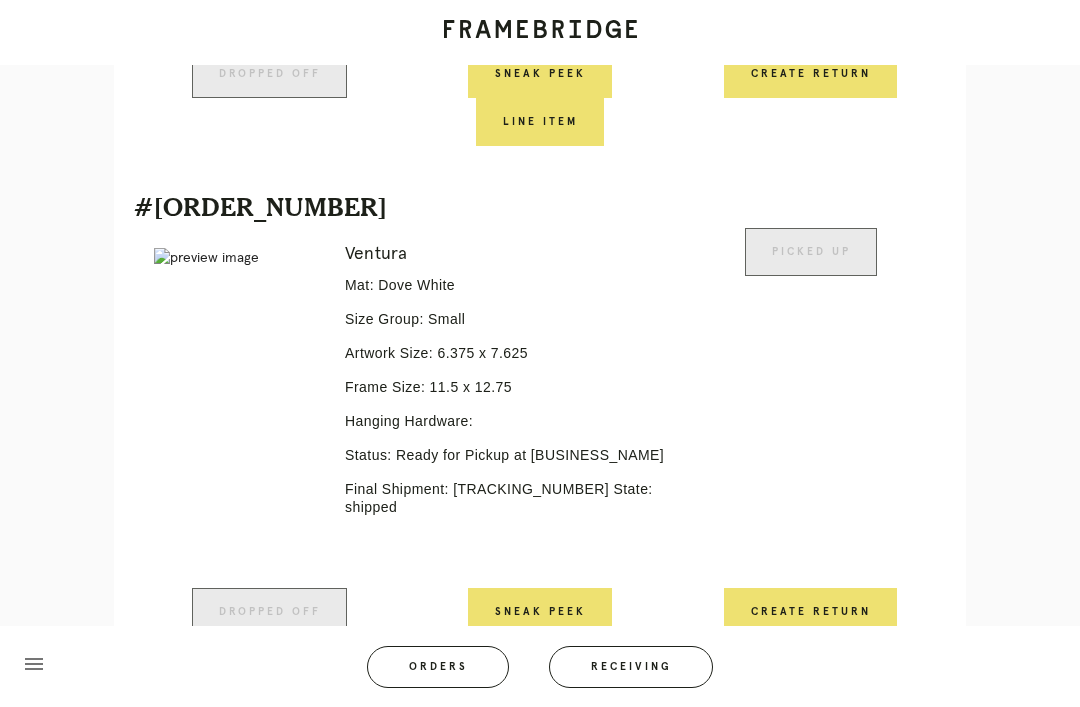 click on "menu
Orders
Receiving" at bounding box center (540, 666) 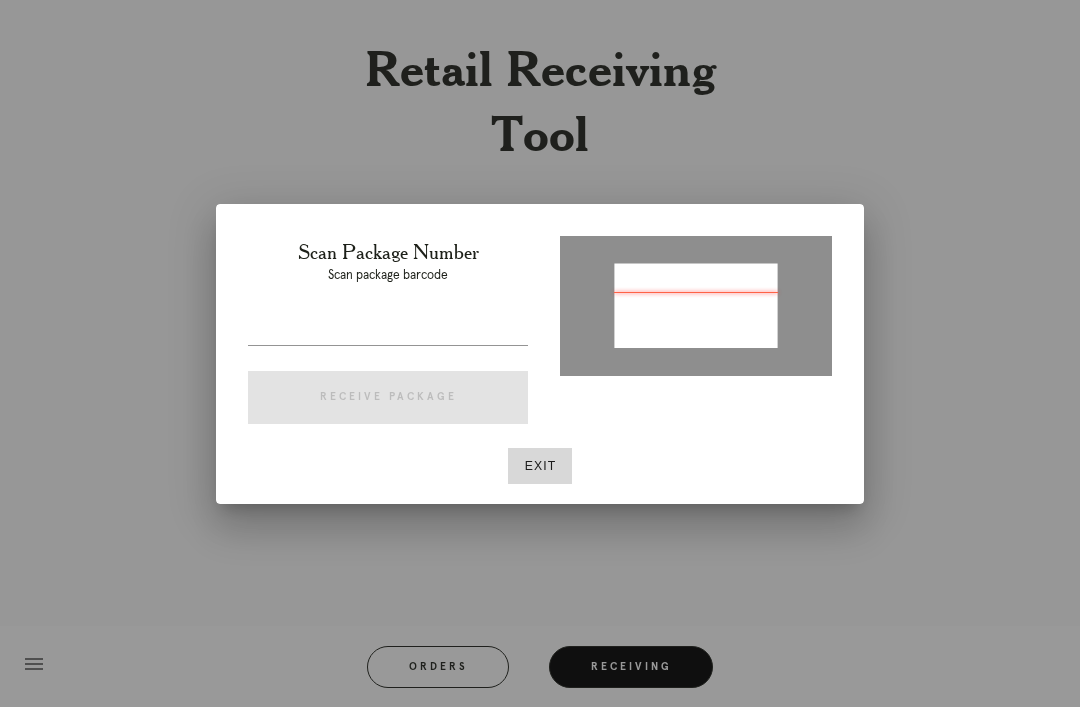 click on "Exit" at bounding box center [540, 466] 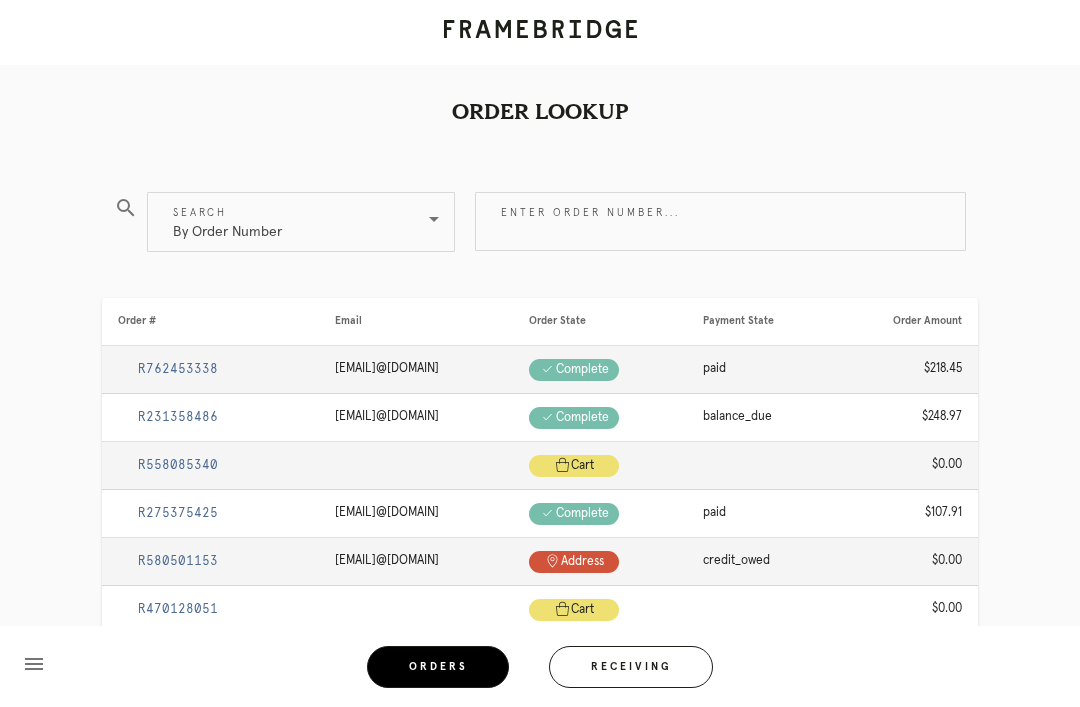 click on "Orders" at bounding box center (438, 667) 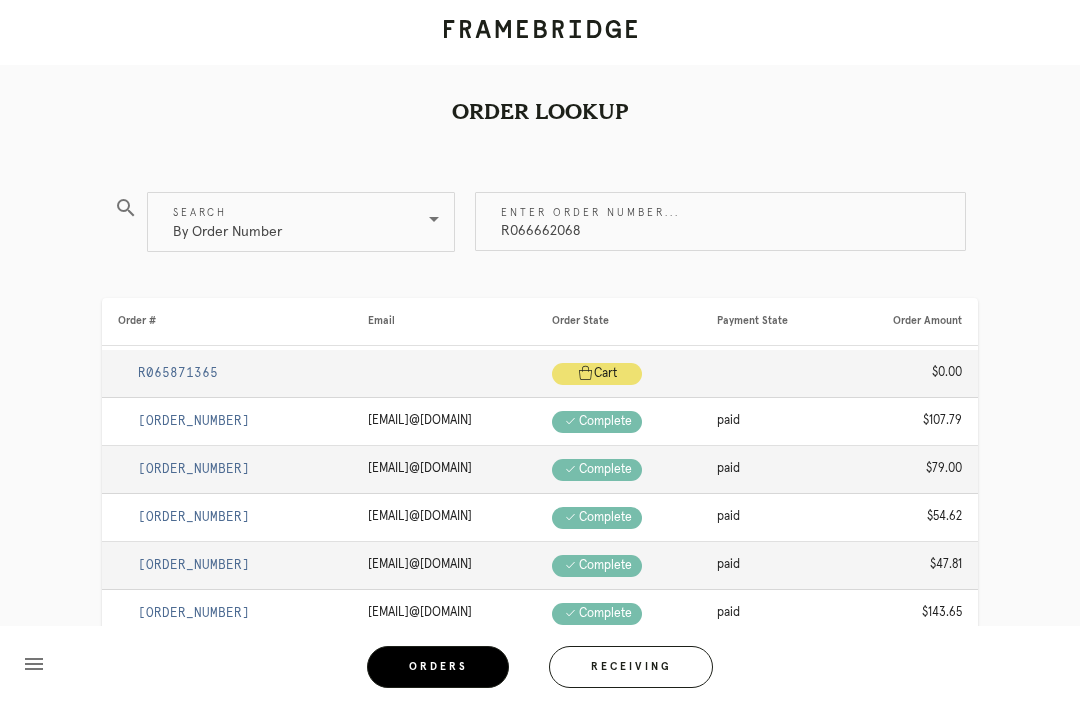click on "R066662068" at bounding box center (720, 221) 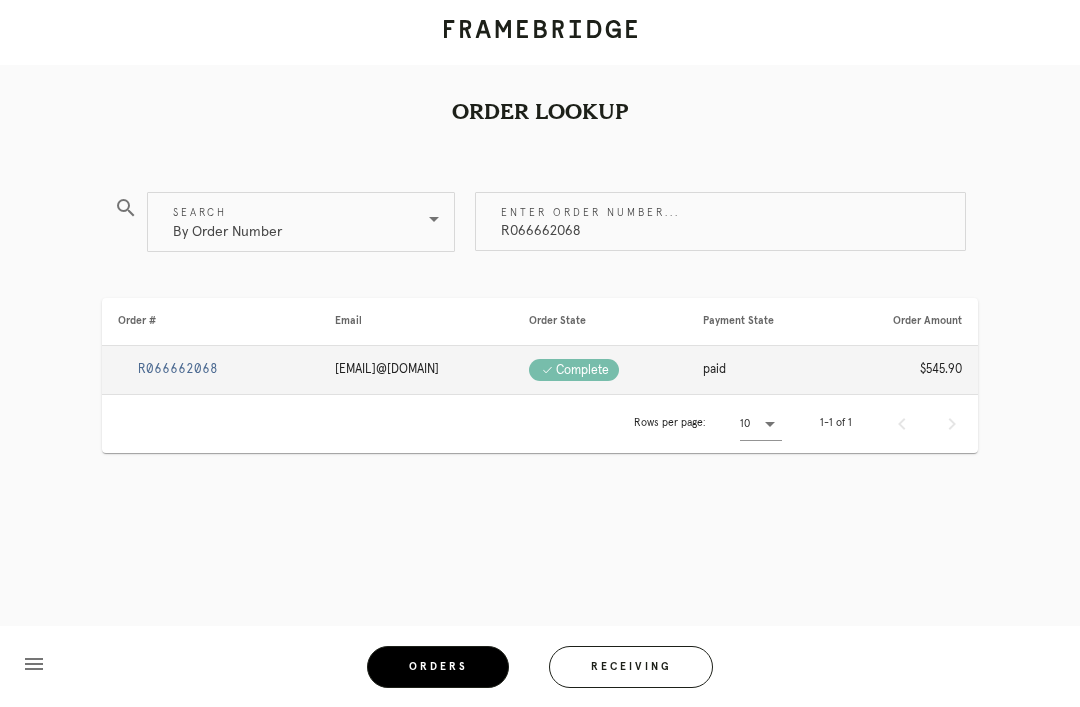 click on "R066662068" at bounding box center [720, 221] 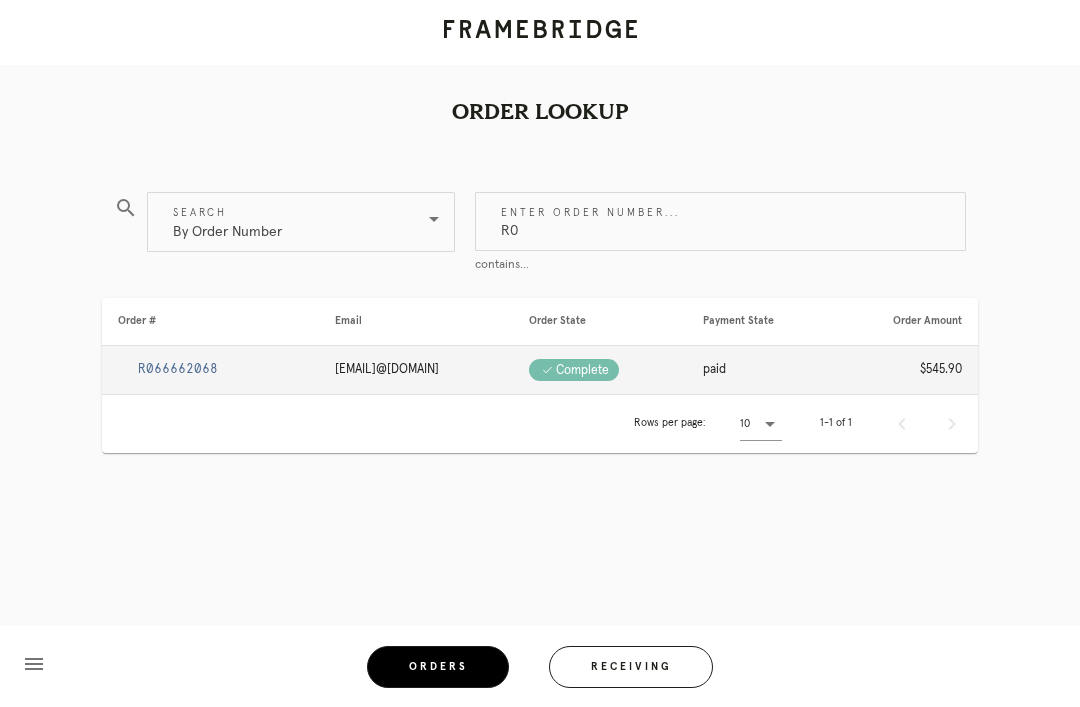 type on "R" 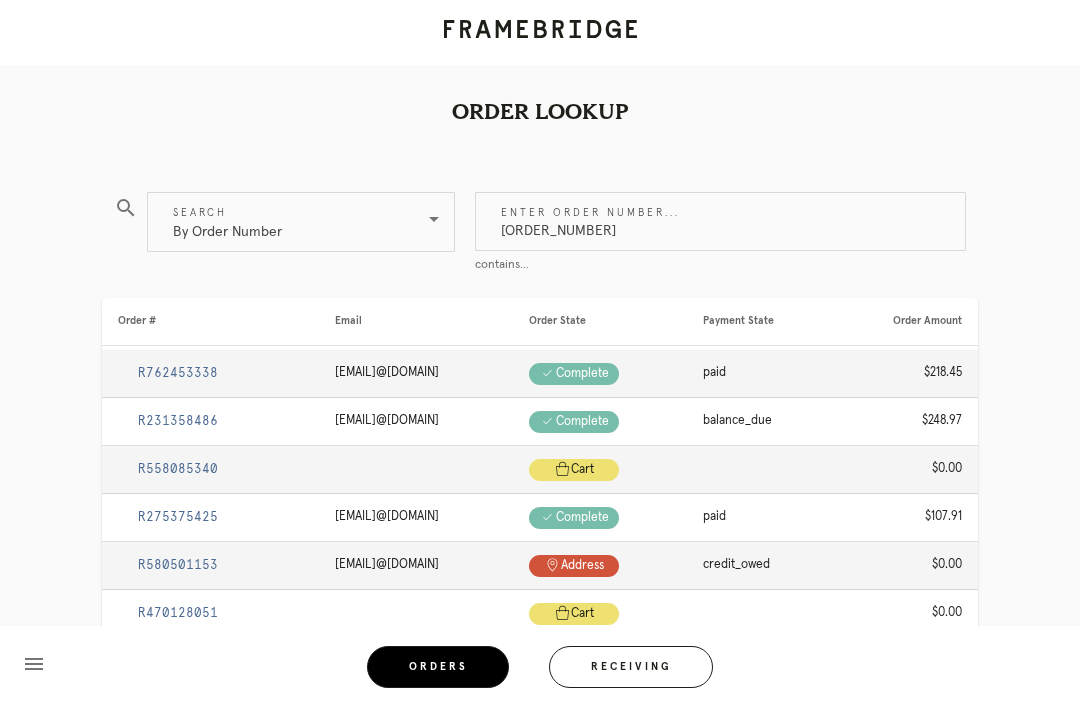type on "R069663952" 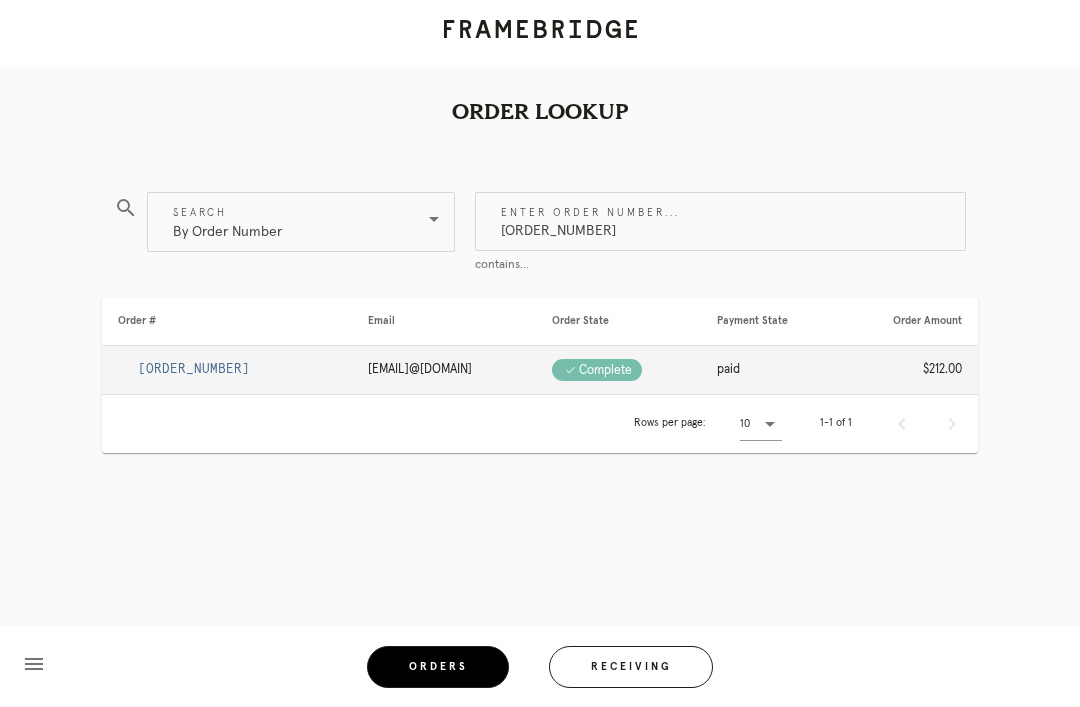 click on "R069663952" at bounding box center (194, 369) 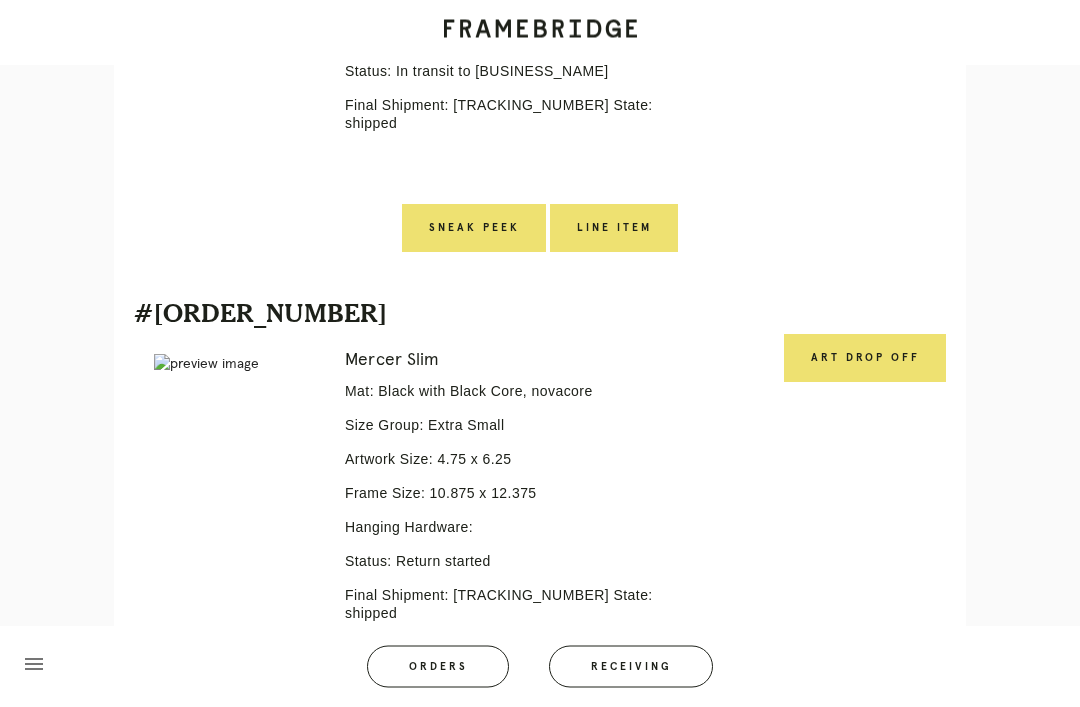 scroll, scrollTop: 857, scrollLeft: 0, axis: vertical 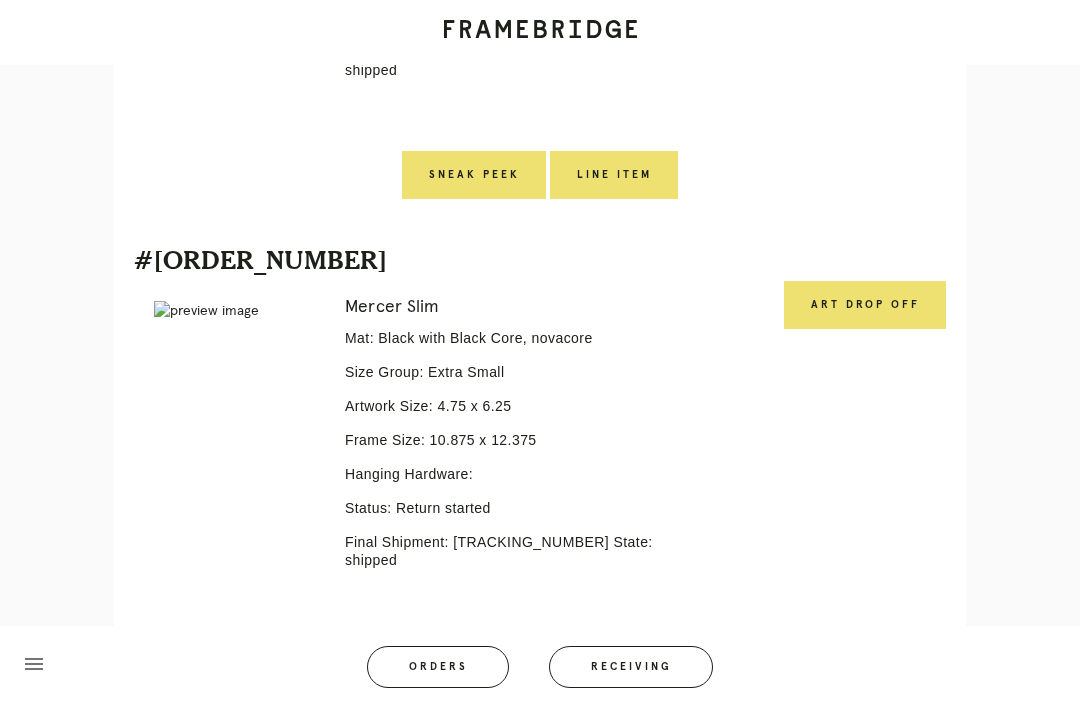 click on "Art drop off" at bounding box center [865, 305] 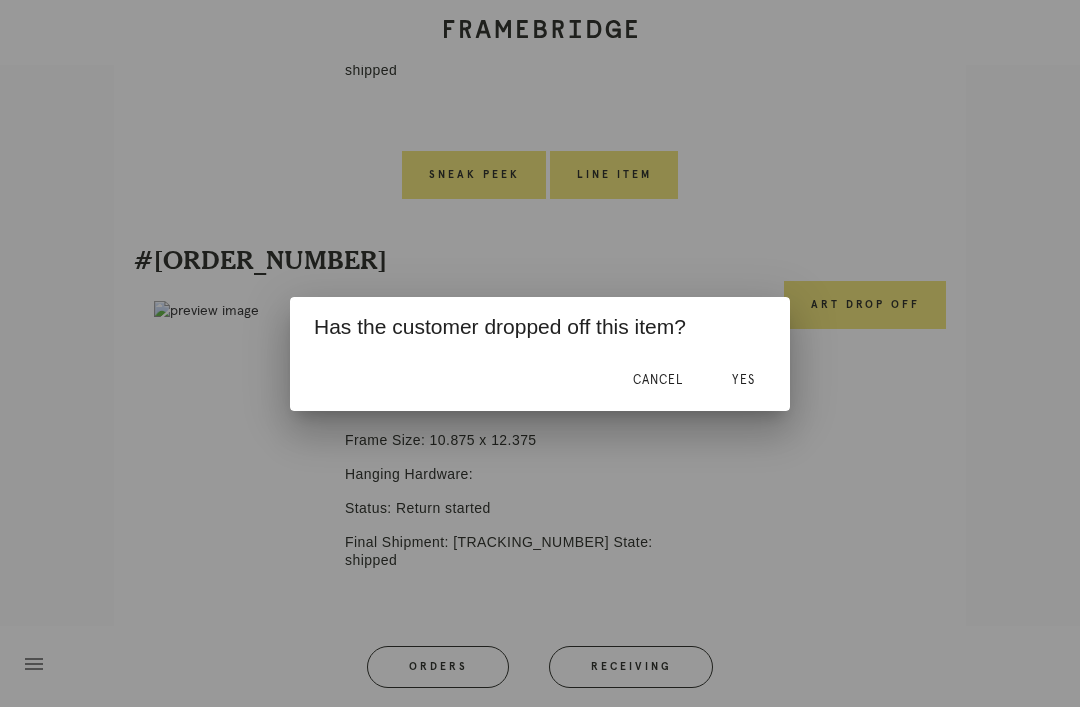 click on "Yes" at bounding box center (743, 380) 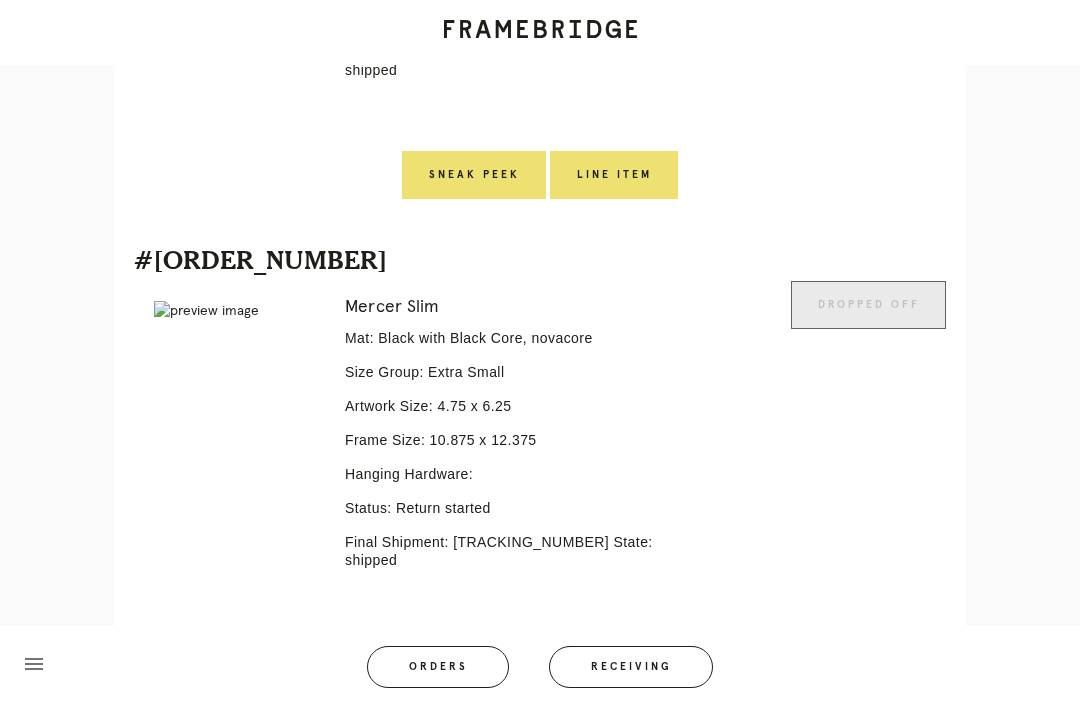 click at bounding box center [733, 461] 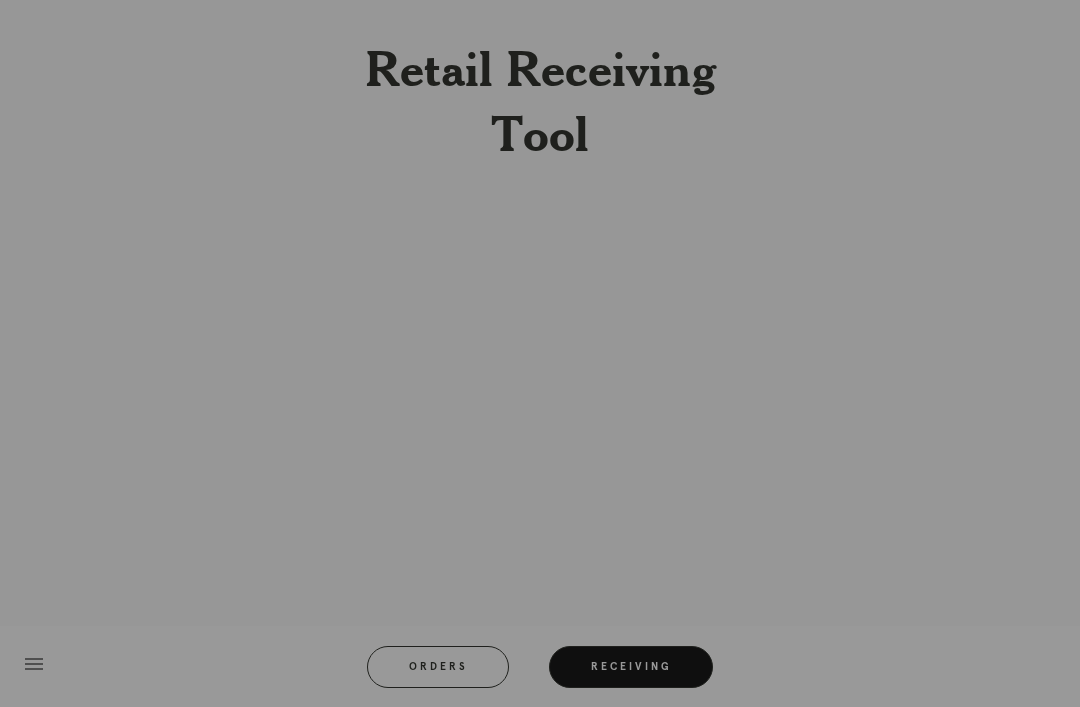 scroll, scrollTop: 0, scrollLeft: 0, axis: both 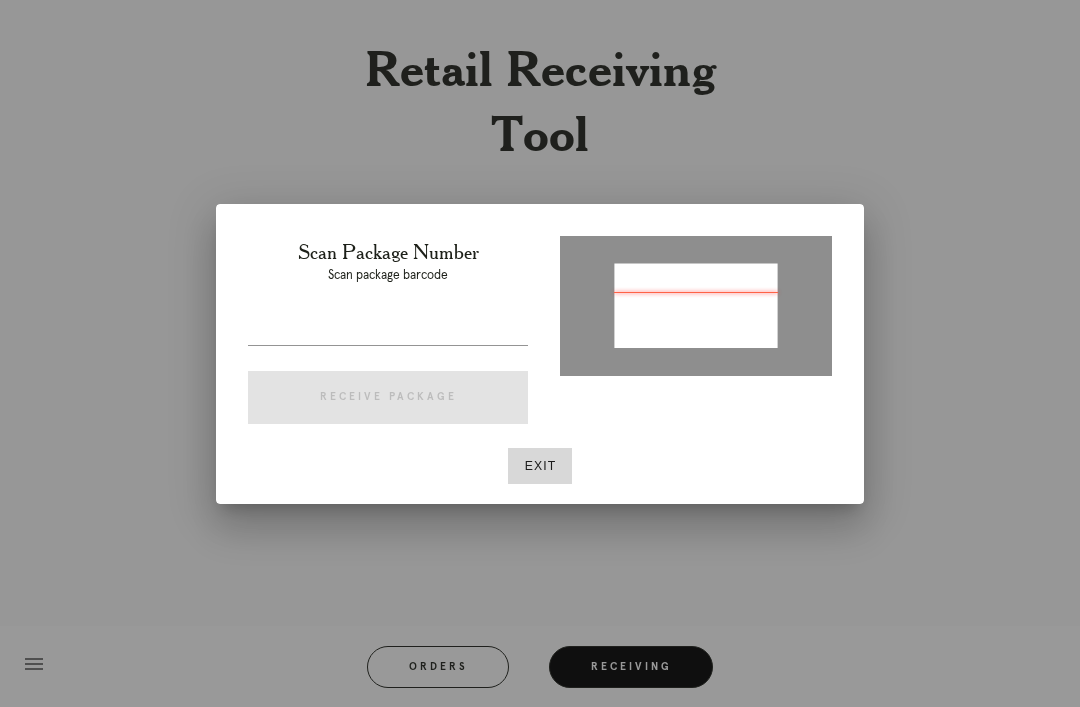 type on "P136072271598382" 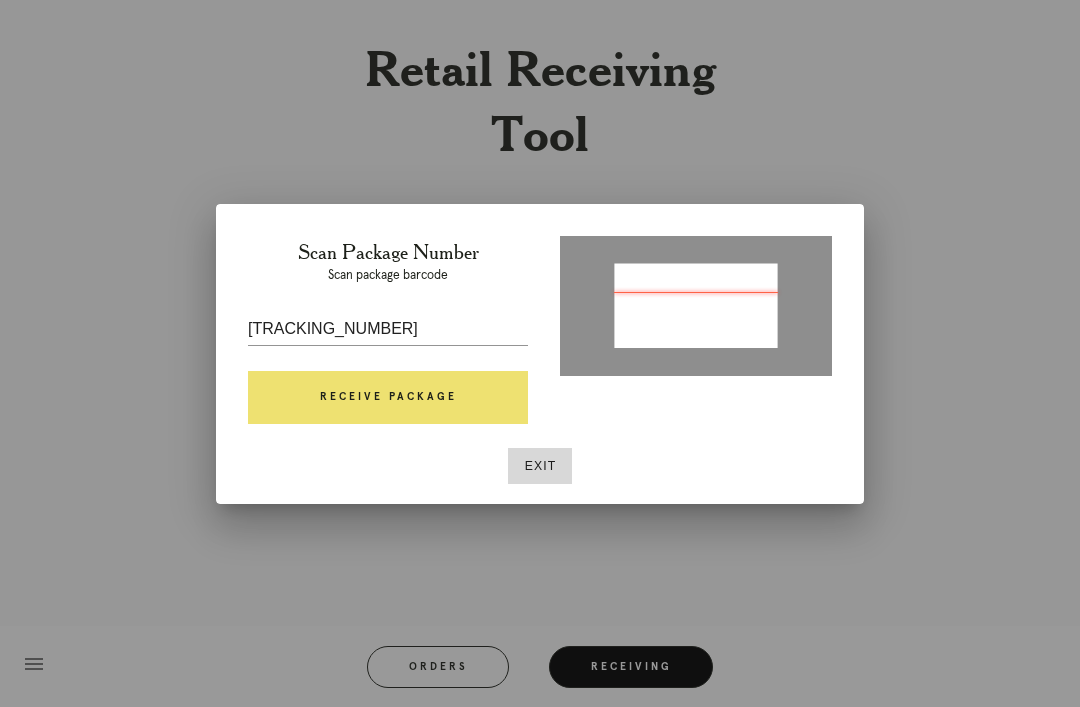 click on "Receive Package" at bounding box center [388, 398] 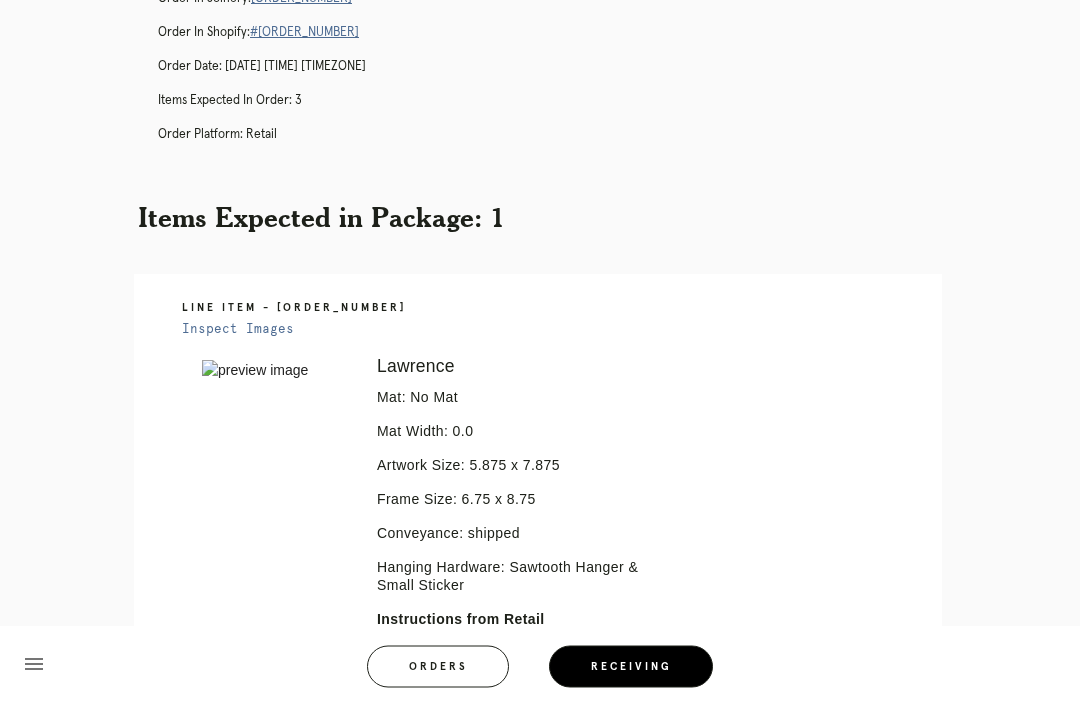 scroll, scrollTop: 106, scrollLeft: 0, axis: vertical 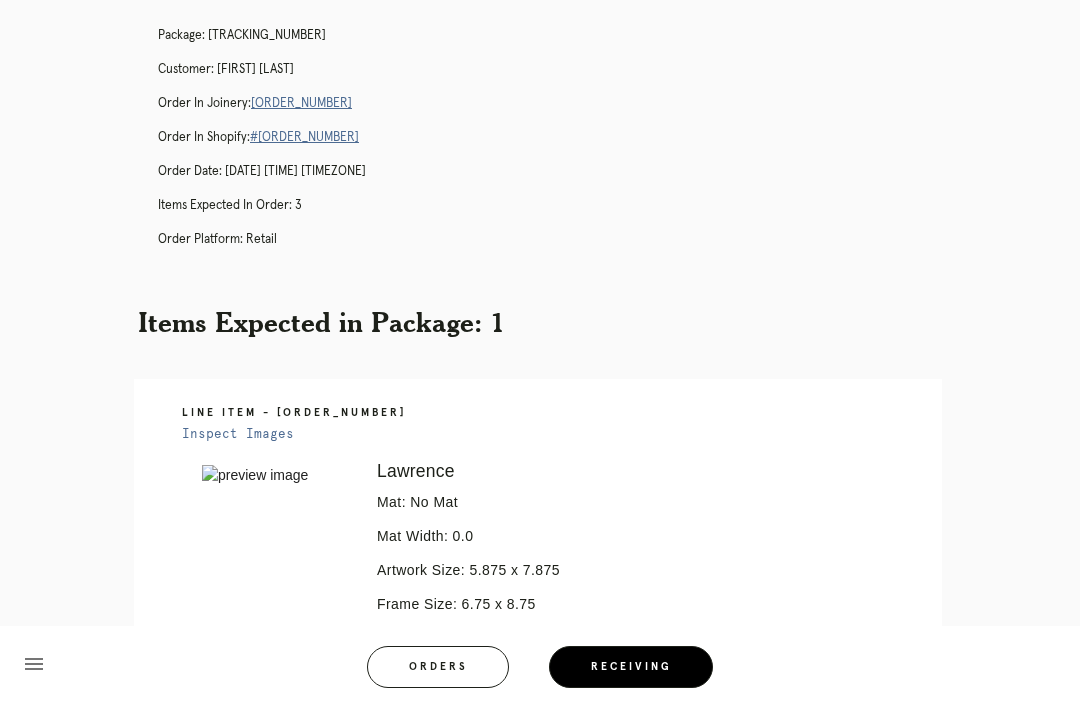 click on "R736911446" at bounding box center [301, 103] 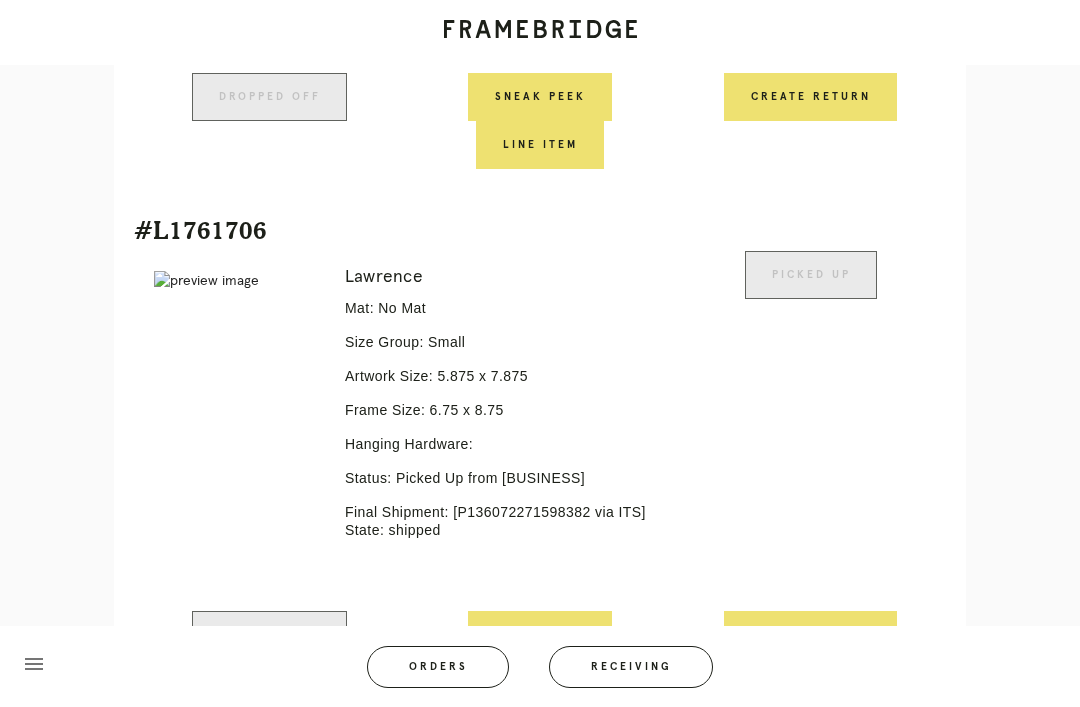scroll, scrollTop: 1464, scrollLeft: 0, axis: vertical 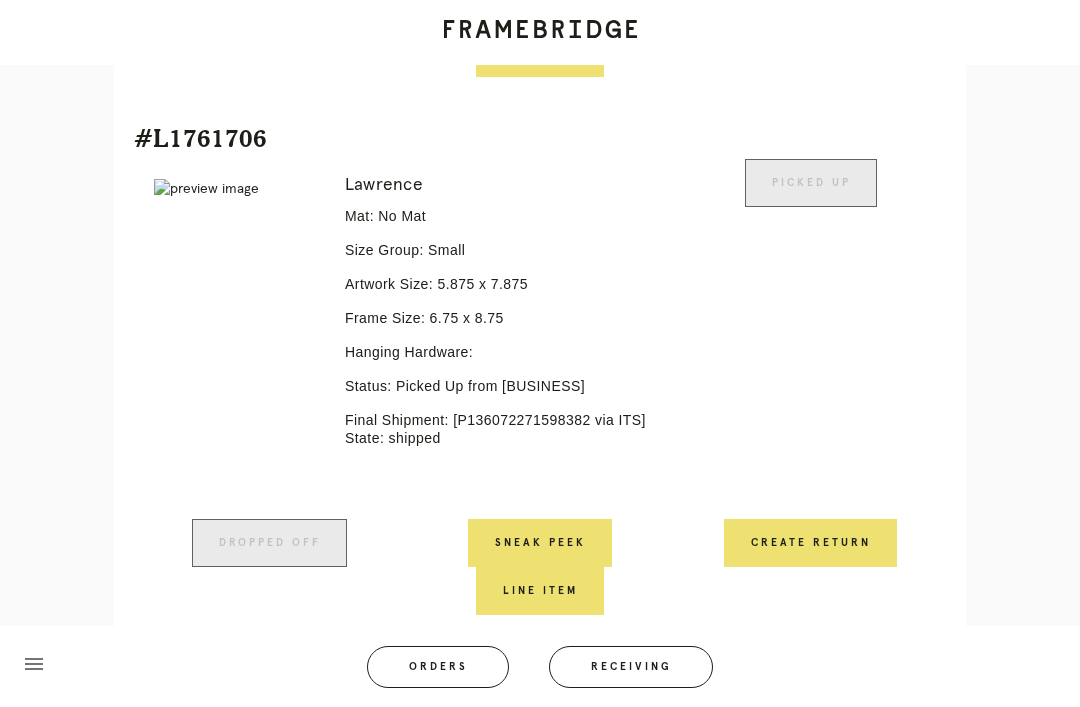 click on "Create Return" at bounding box center (810, 543) 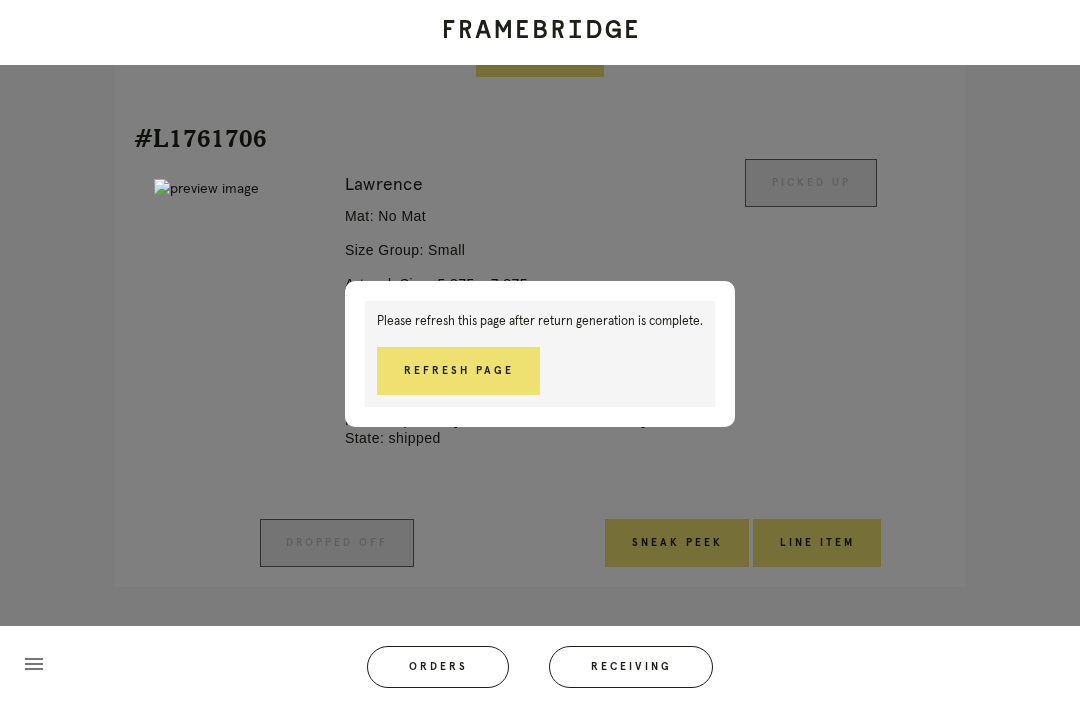scroll, scrollTop: 1478, scrollLeft: 0, axis: vertical 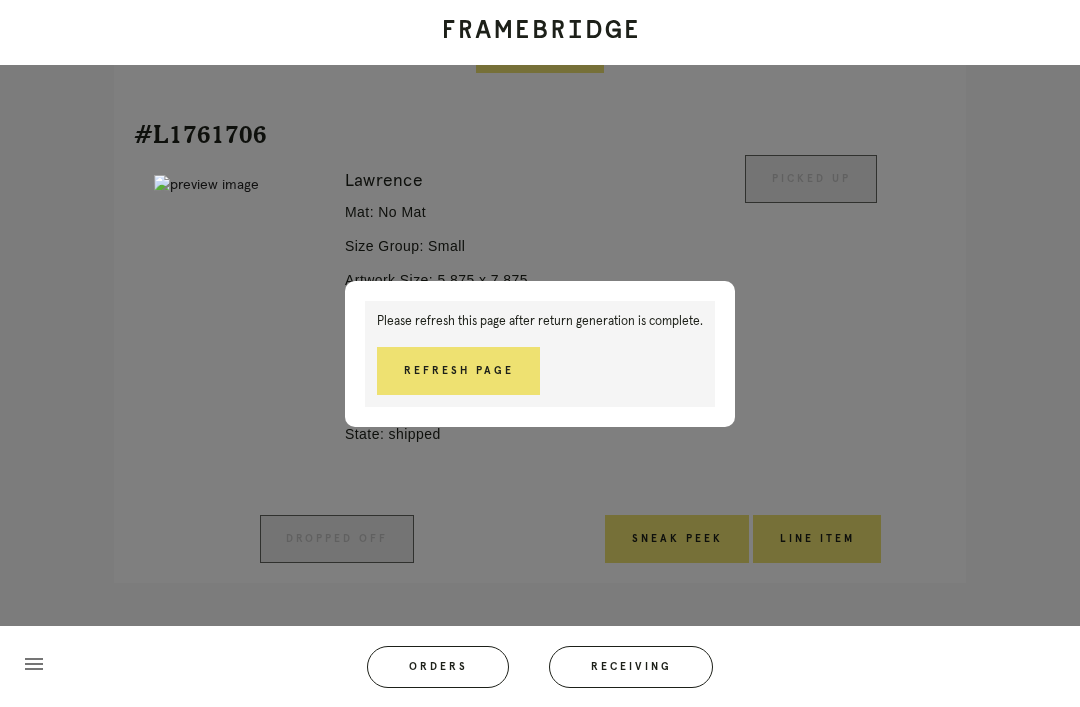 click on "Receiving" at bounding box center (631, 667) 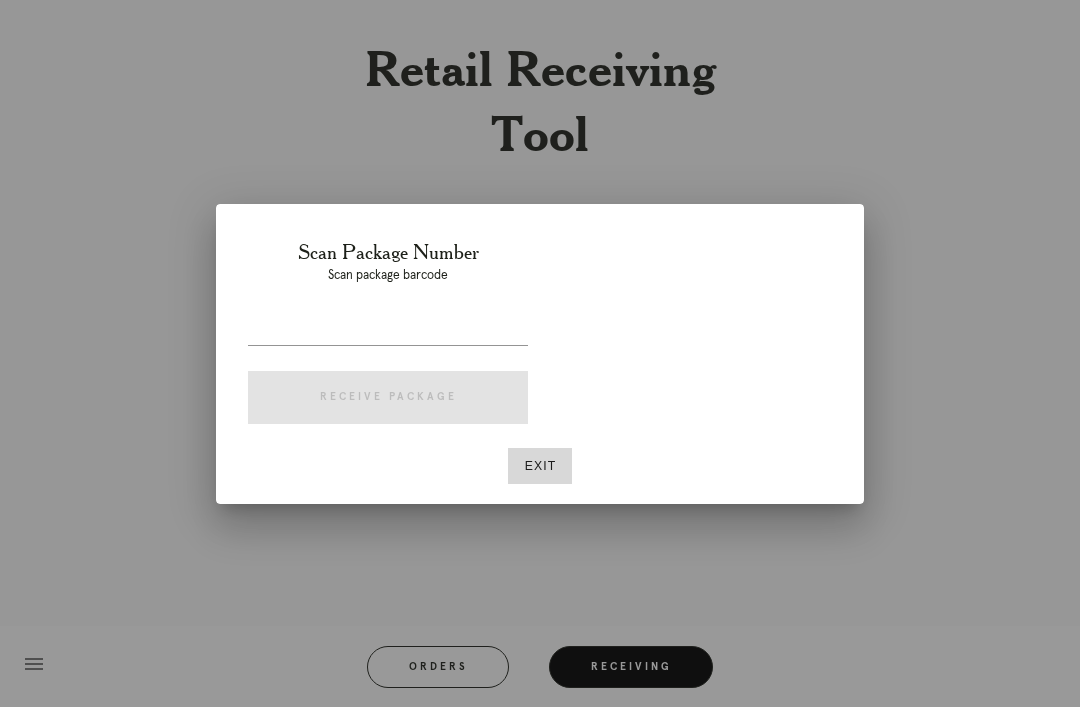 click at bounding box center (388, 329) 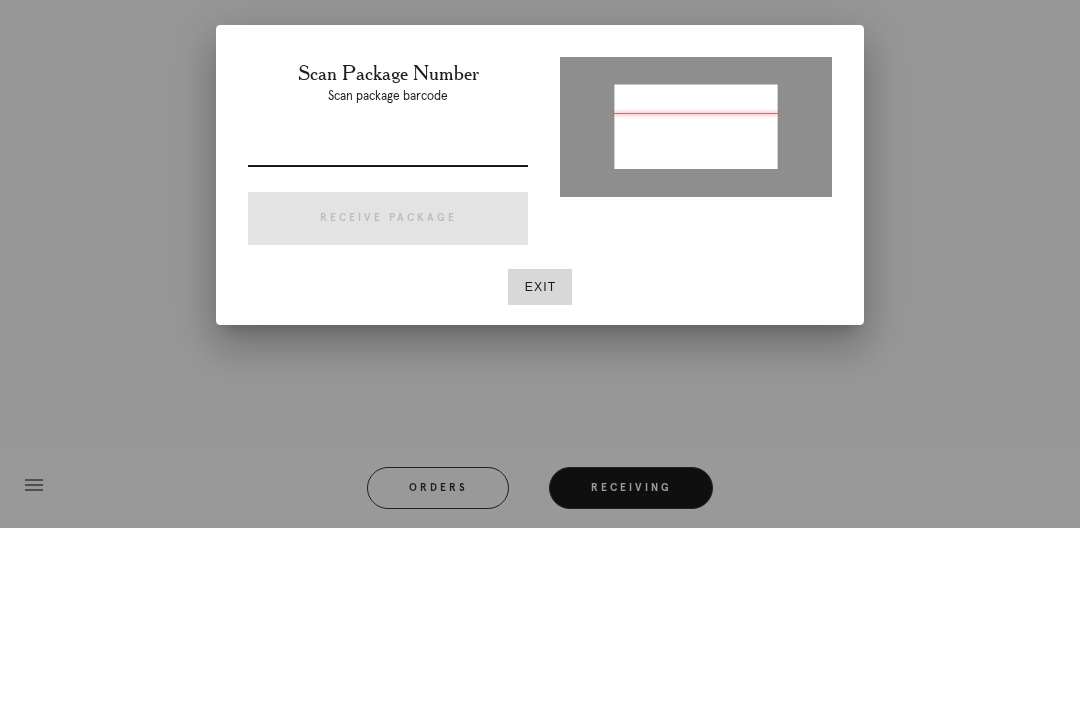 type on "P952057351113097" 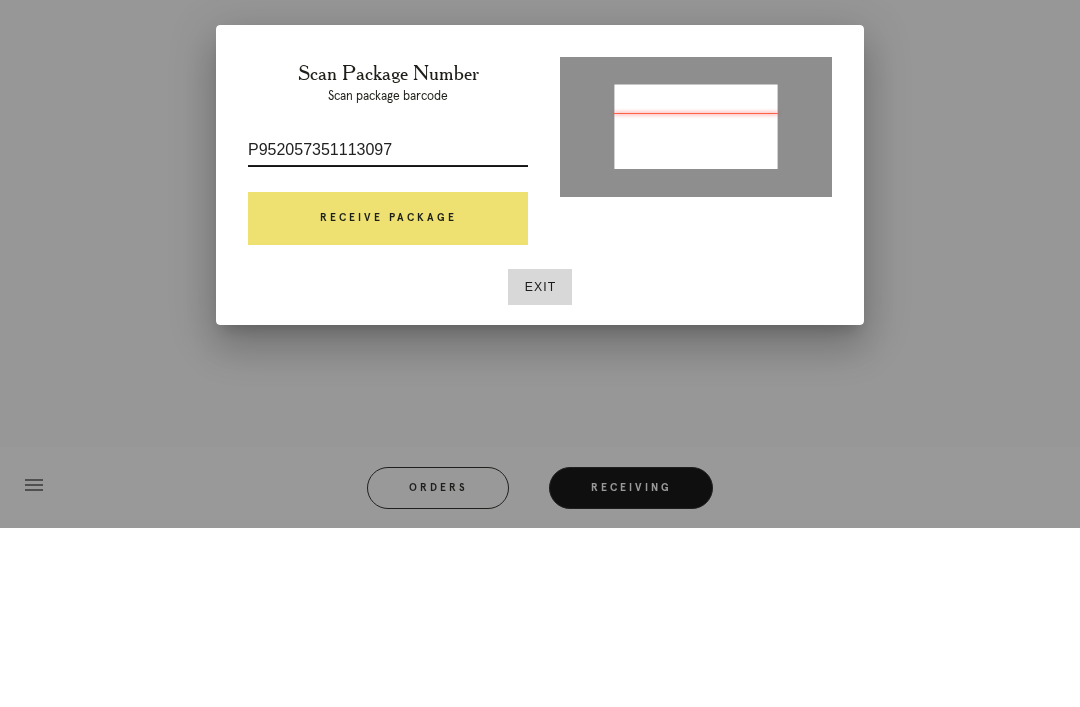 click on "Receive Package" at bounding box center [388, 398] 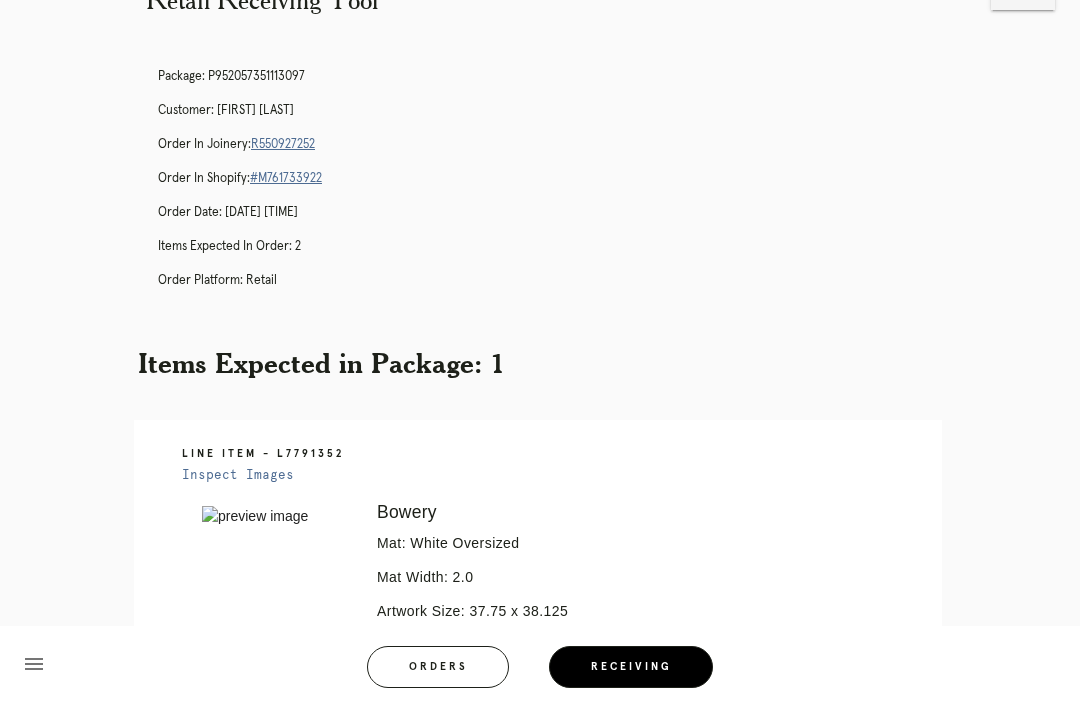 scroll, scrollTop: 0, scrollLeft: 0, axis: both 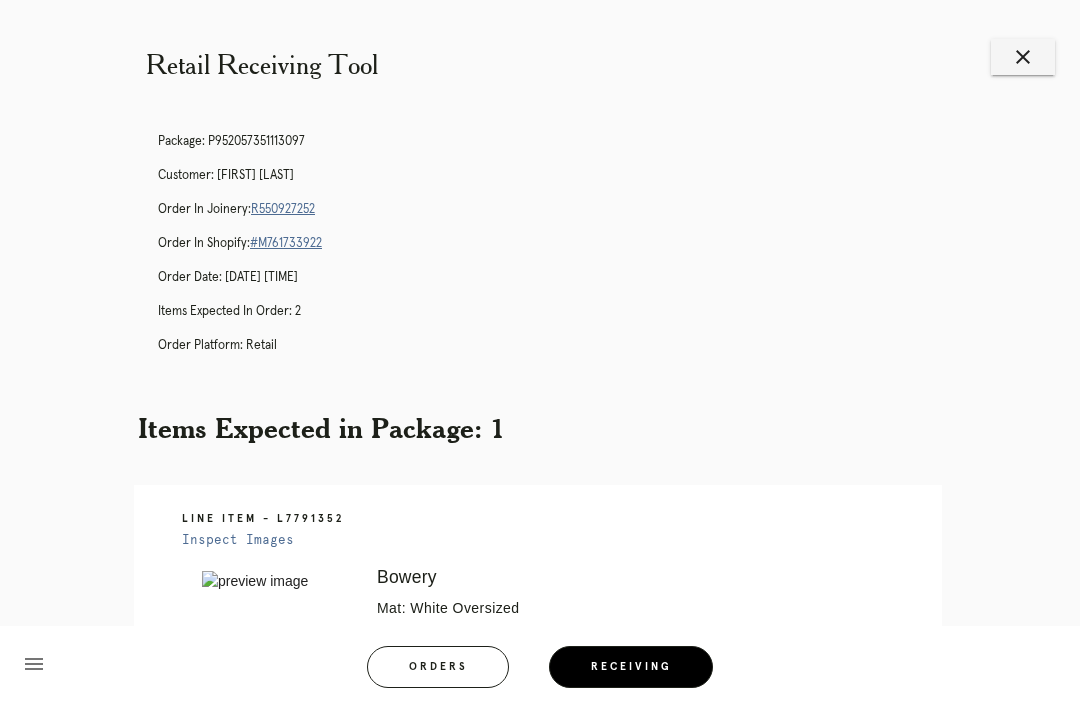 click on "R550927252" at bounding box center [283, 209] 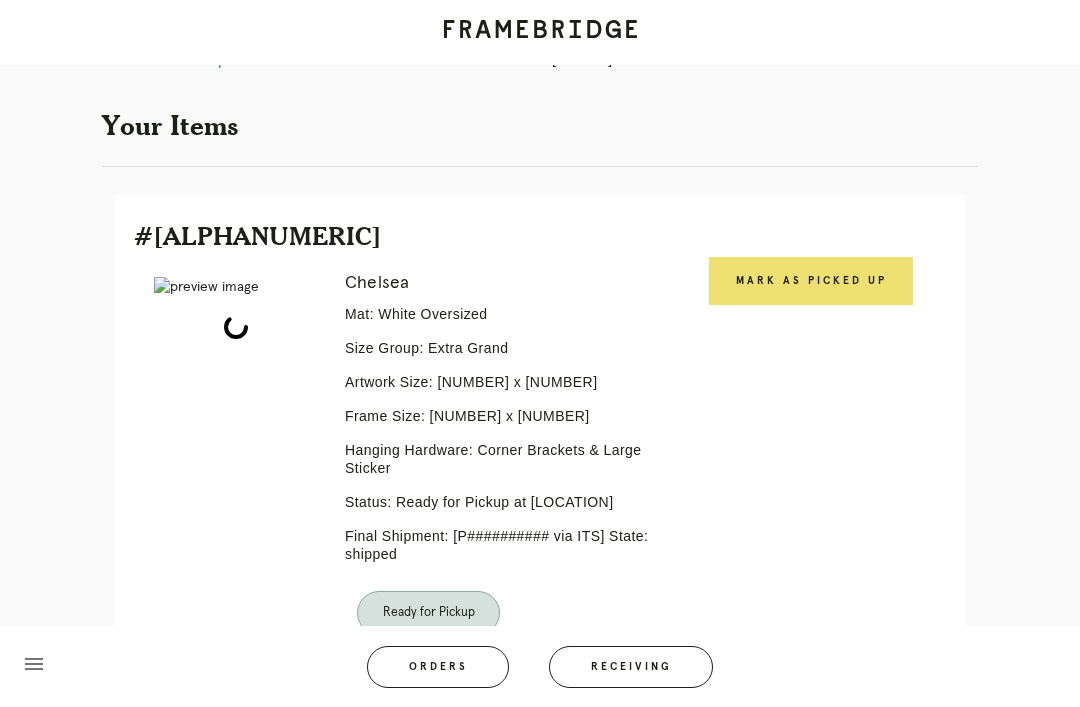 scroll, scrollTop: 404, scrollLeft: 0, axis: vertical 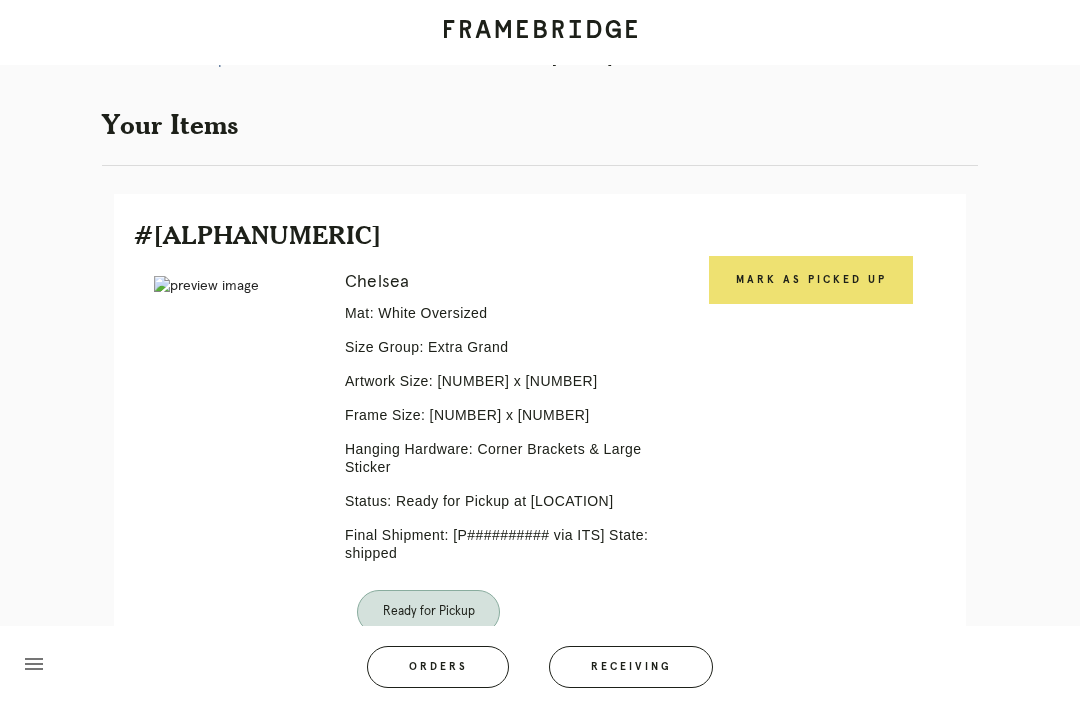 click on "Mark as Picked Up" at bounding box center (811, 280) 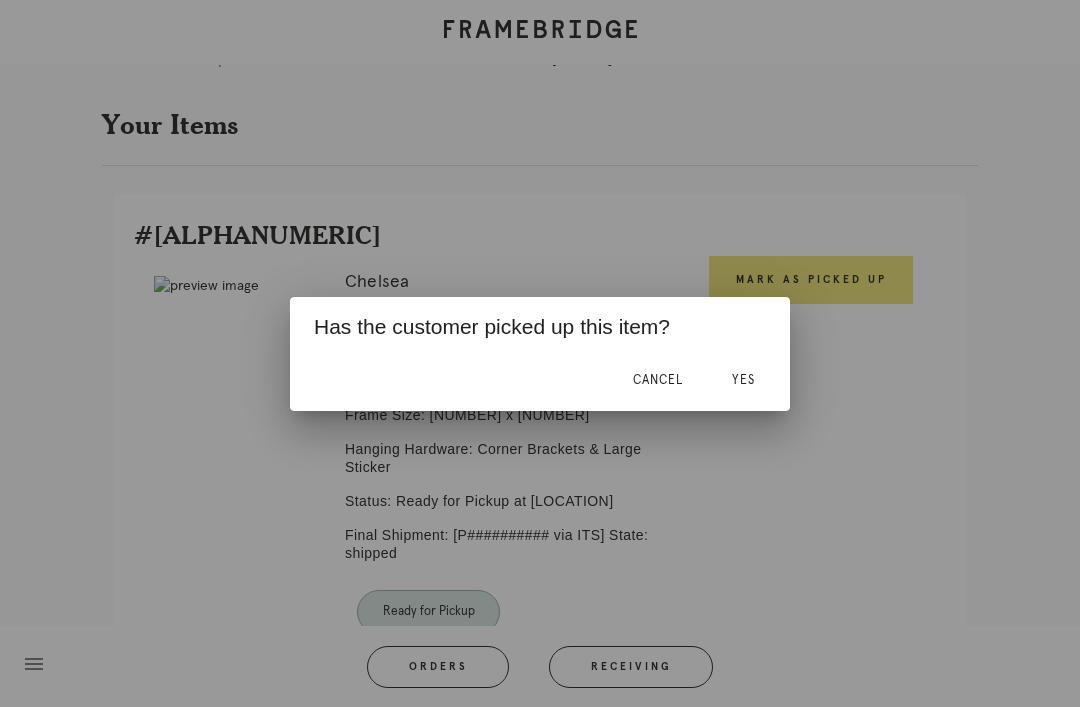 click on "Yes" at bounding box center [743, 381] 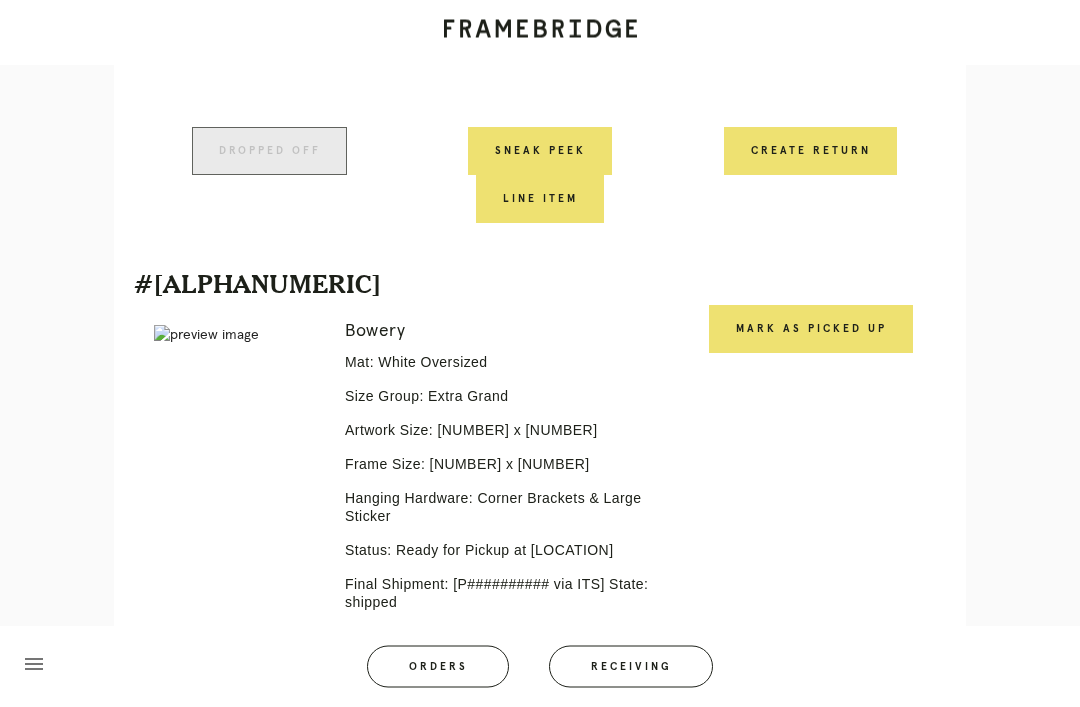 scroll, scrollTop: 910, scrollLeft: 0, axis: vertical 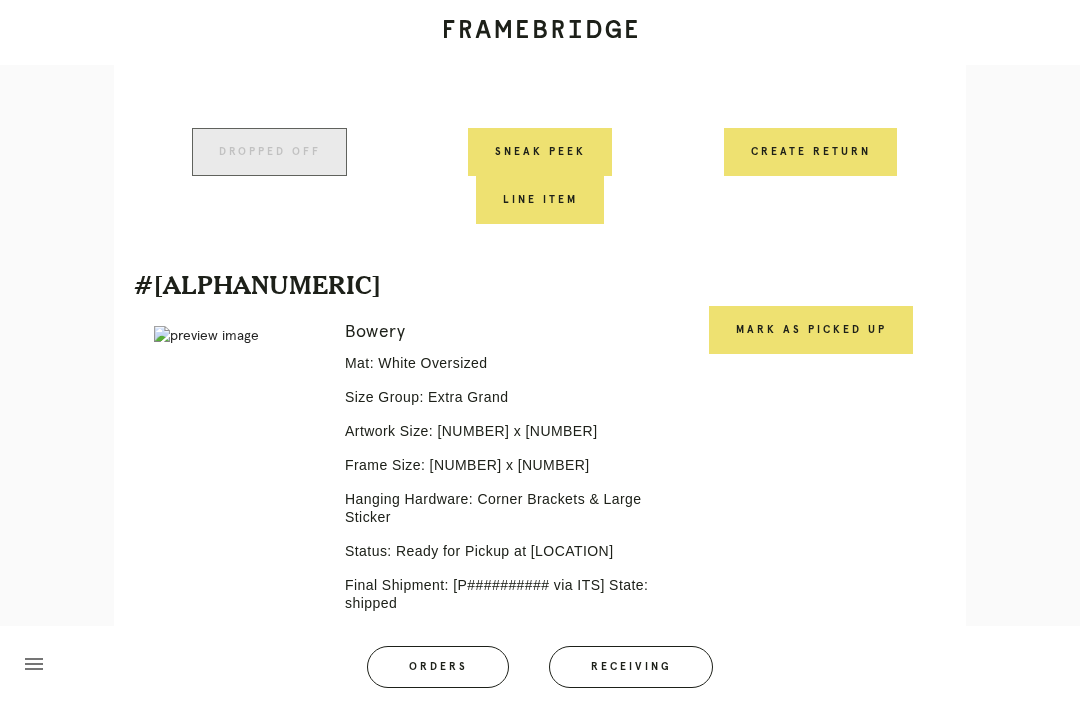 click on "Mark as Picked Up" at bounding box center (811, 330) 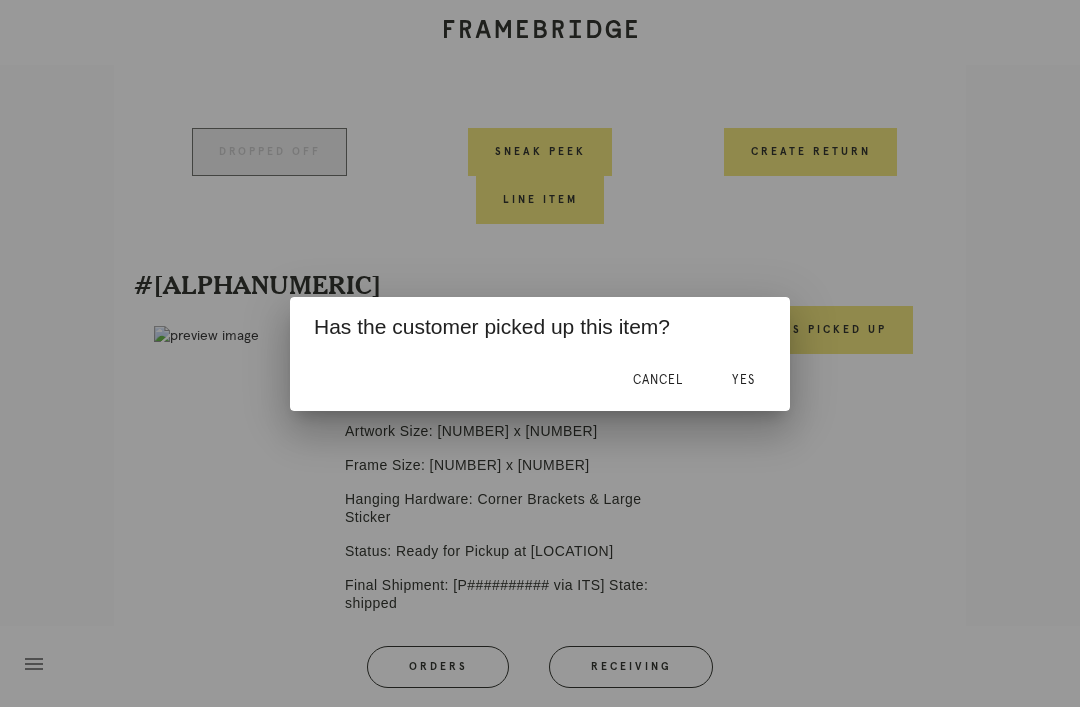 click on "Yes" at bounding box center [743, 381] 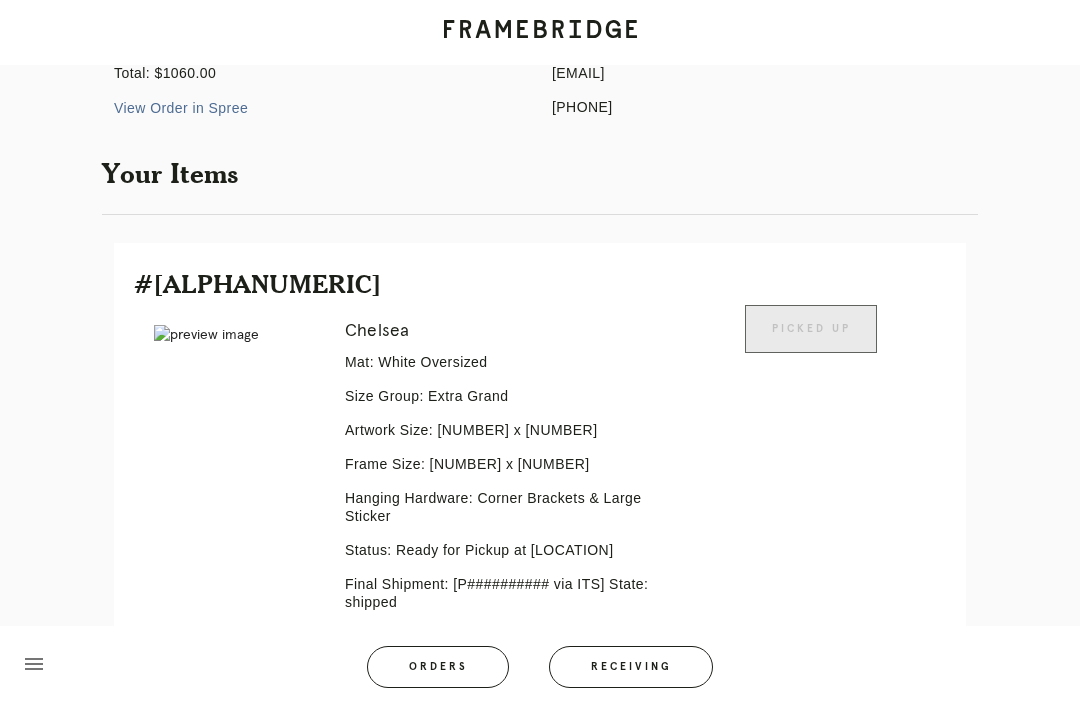 scroll, scrollTop: 353, scrollLeft: 0, axis: vertical 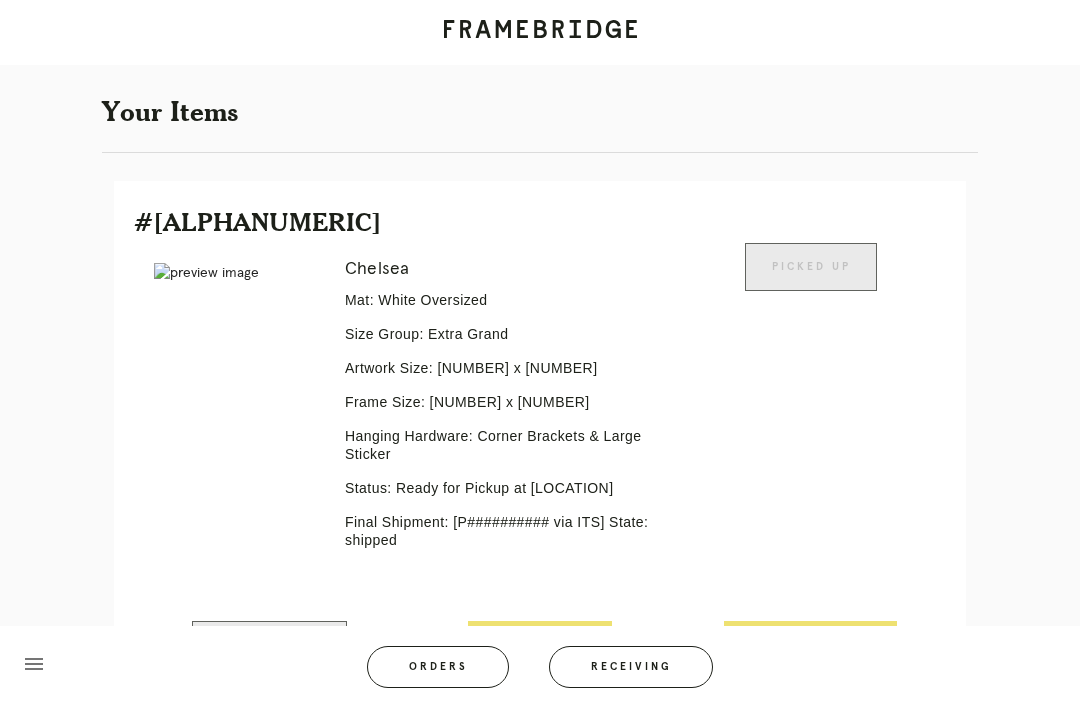 click on "Receiving" at bounding box center [631, 667] 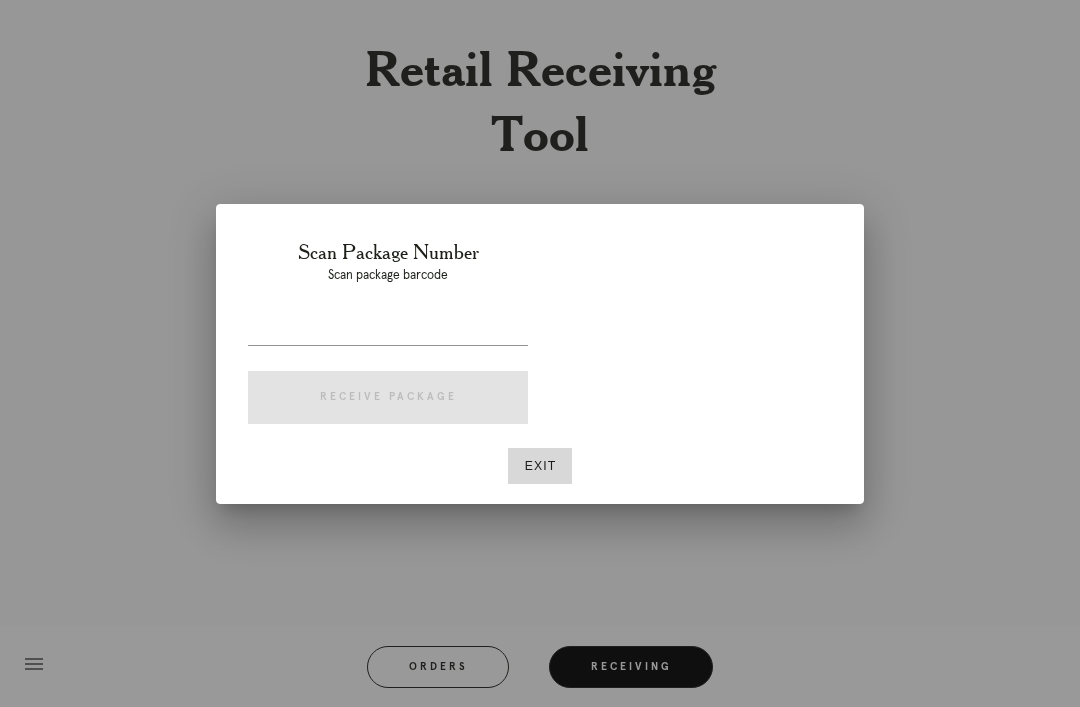 scroll, scrollTop: 64, scrollLeft: 0, axis: vertical 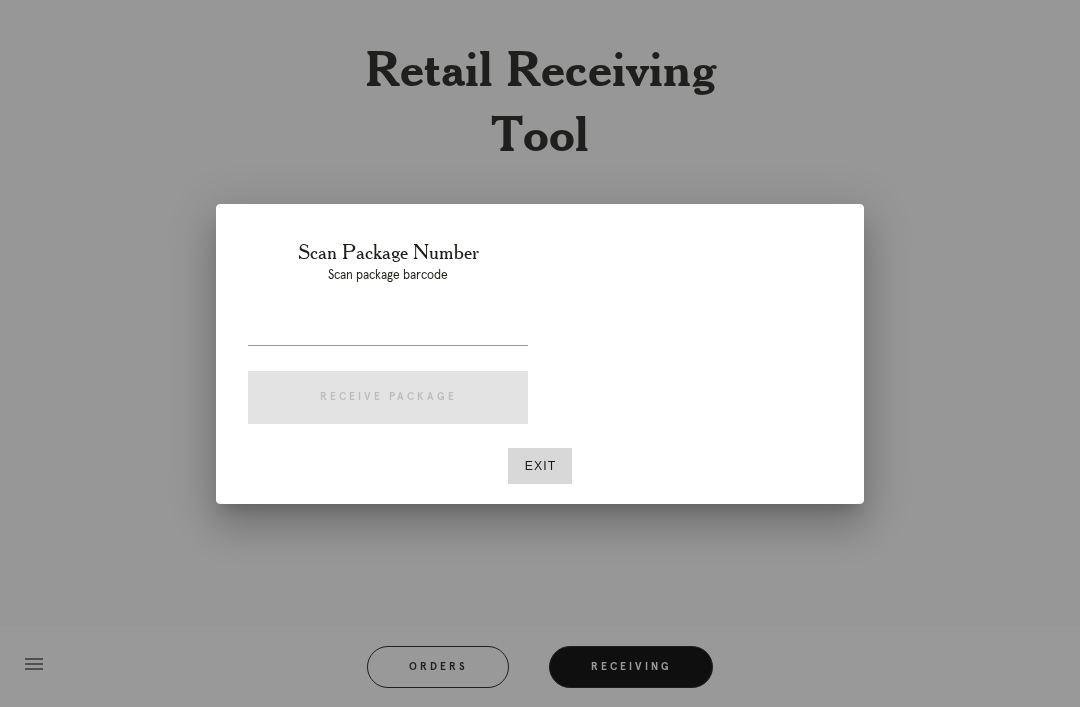 click at bounding box center (388, 329) 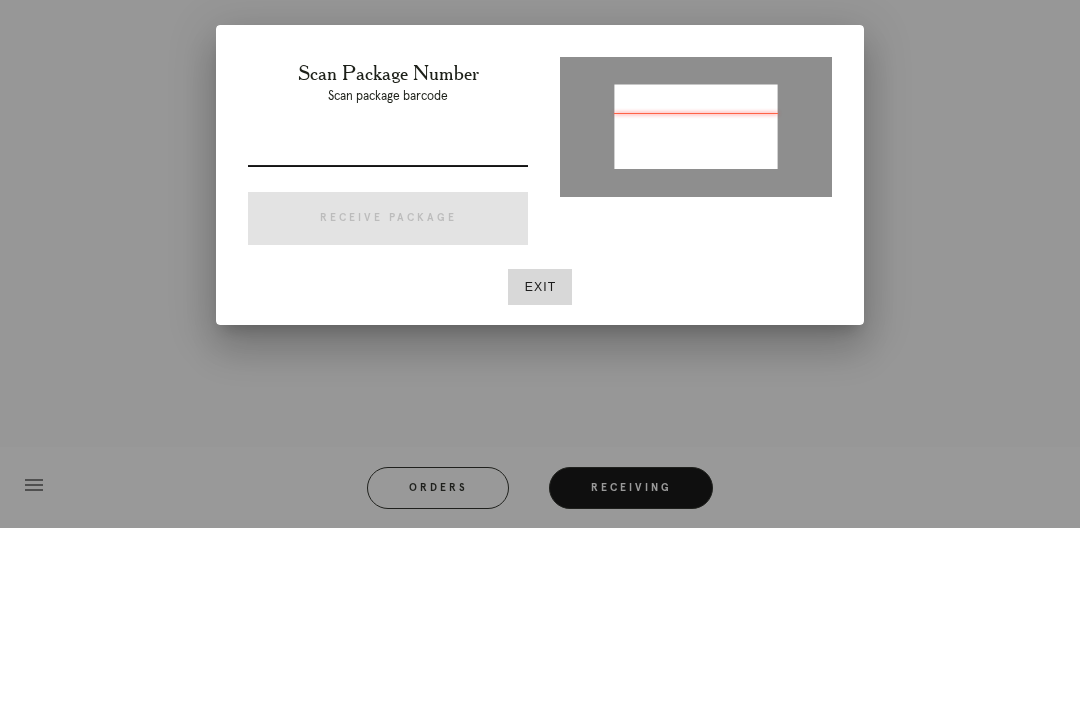 type on "P934147064749401" 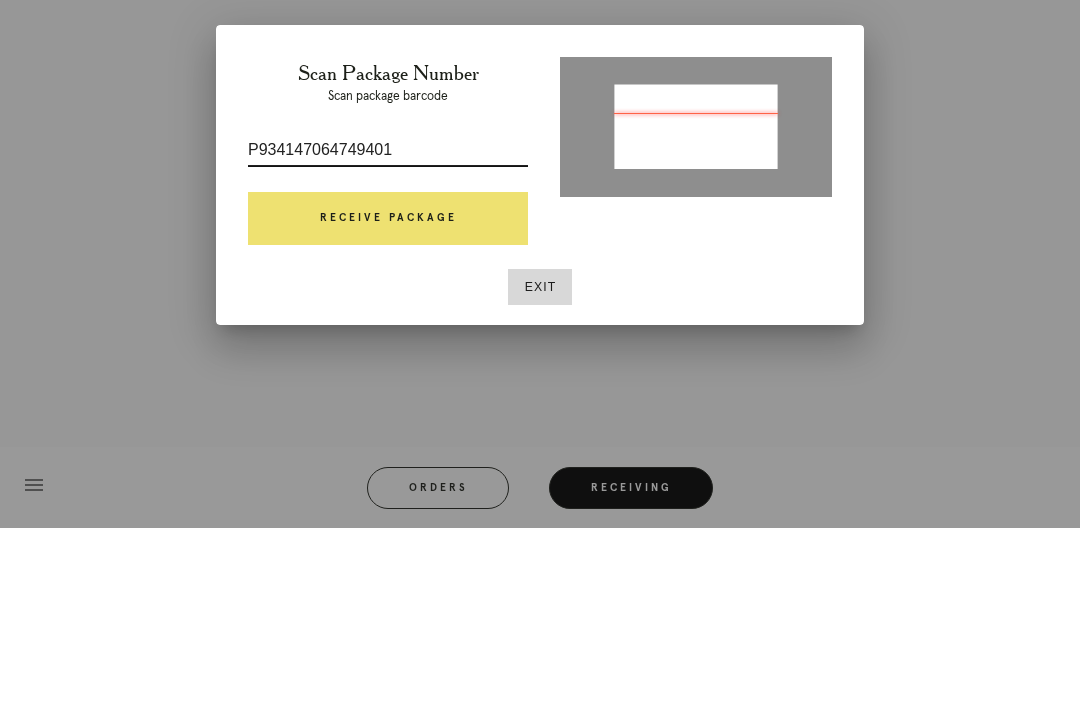 click on "Receive Package" at bounding box center (388, 398) 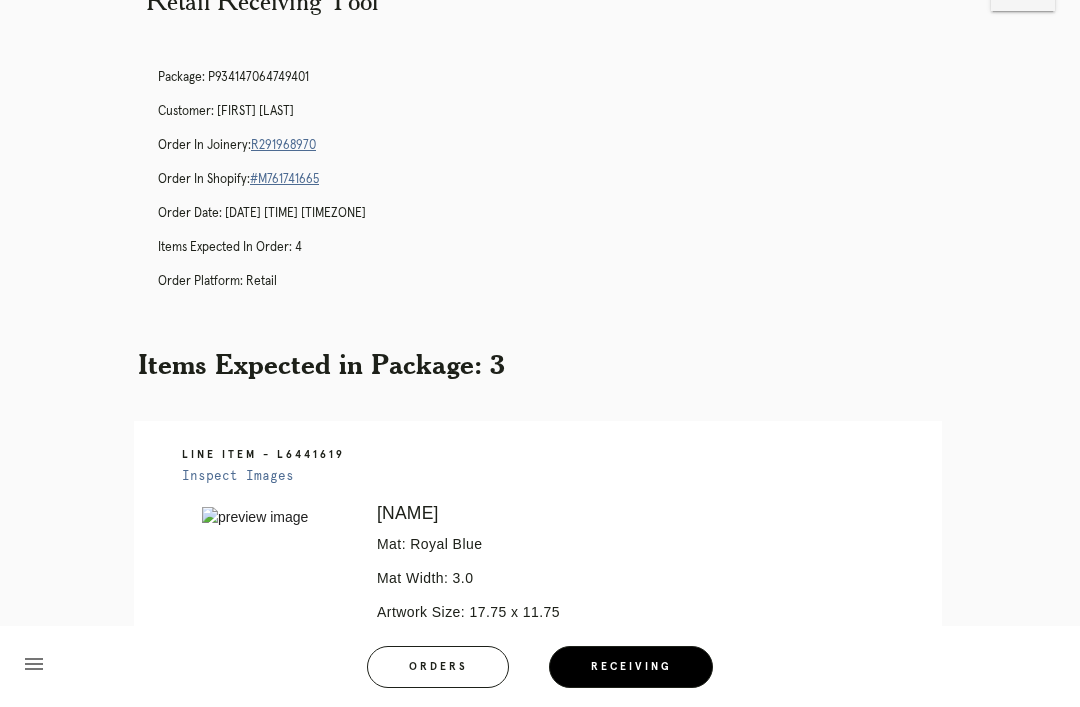 click on "Package: P934147064749401   Customer: Jared Evans
Order in Joinery:
R291968970
Order in Shopify:
#M761741665
Order Date:
07/28/2025  2:42 PM EDT
Items Expected in Order: 4   Order Platform: retail" at bounding box center [560, 188] 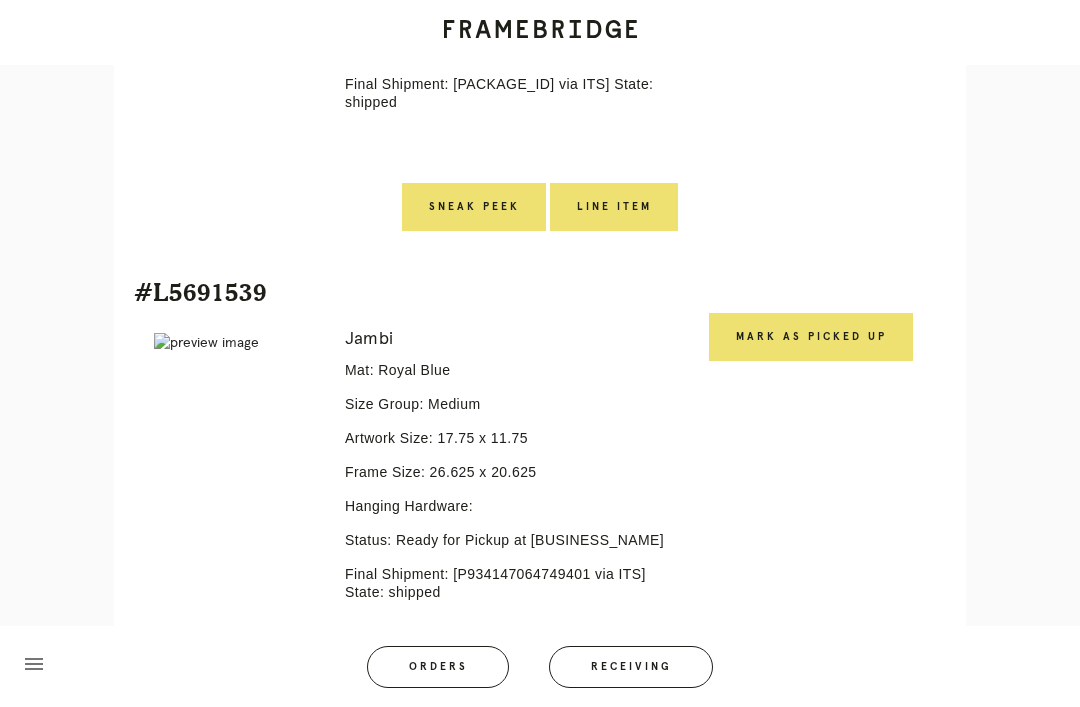 scroll, scrollTop: 791, scrollLeft: 0, axis: vertical 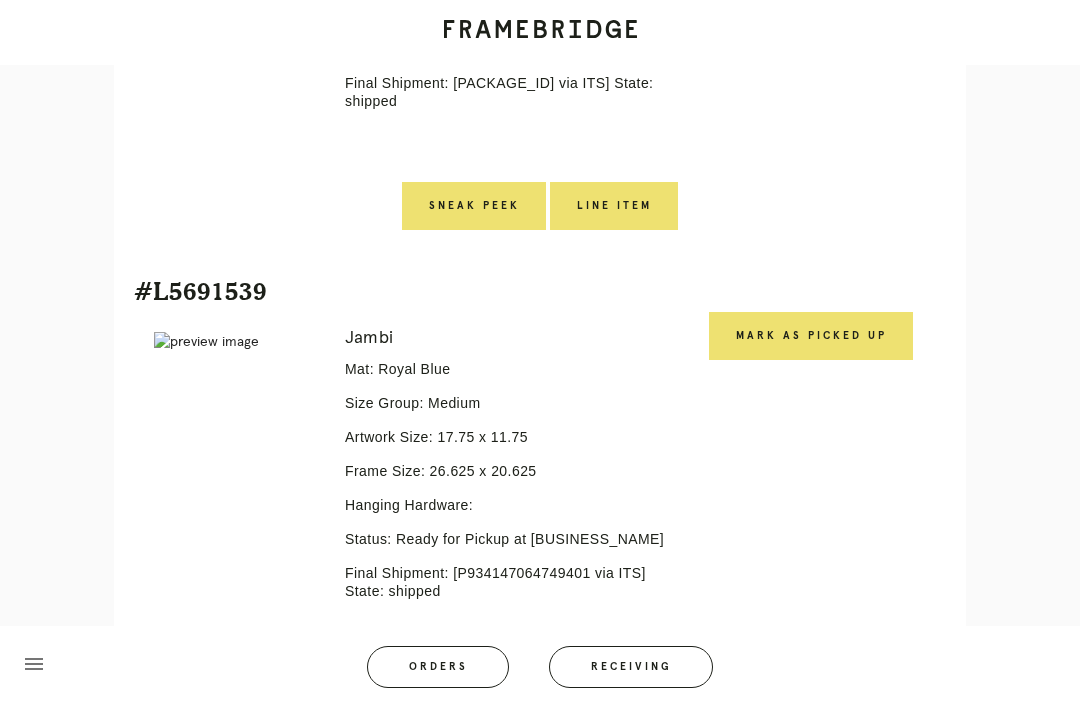 click on "Mark as Picked Up" at bounding box center [811, 336] 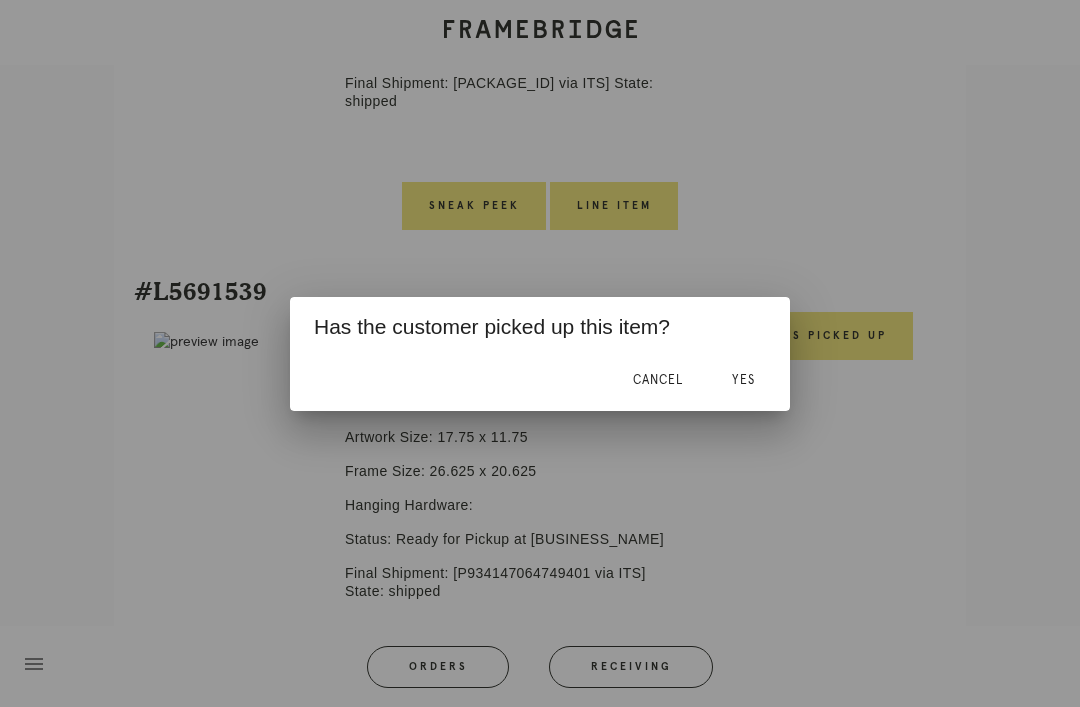 click on "Yes" at bounding box center [743, 380] 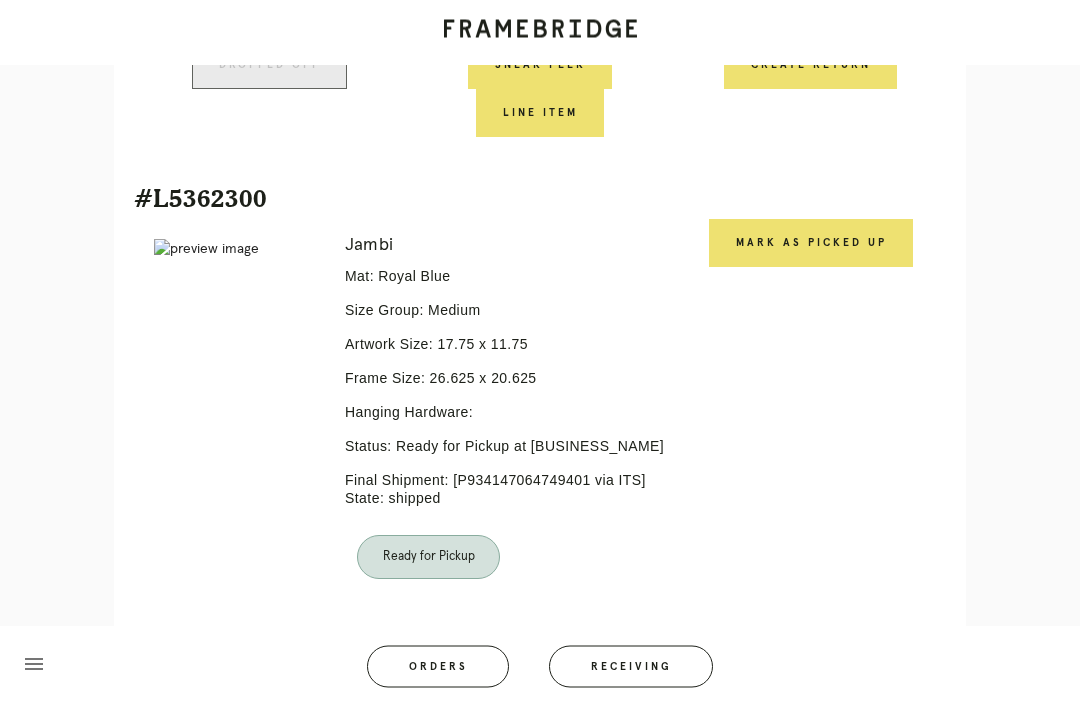 click on "Mark as Picked Up" at bounding box center [811, 244] 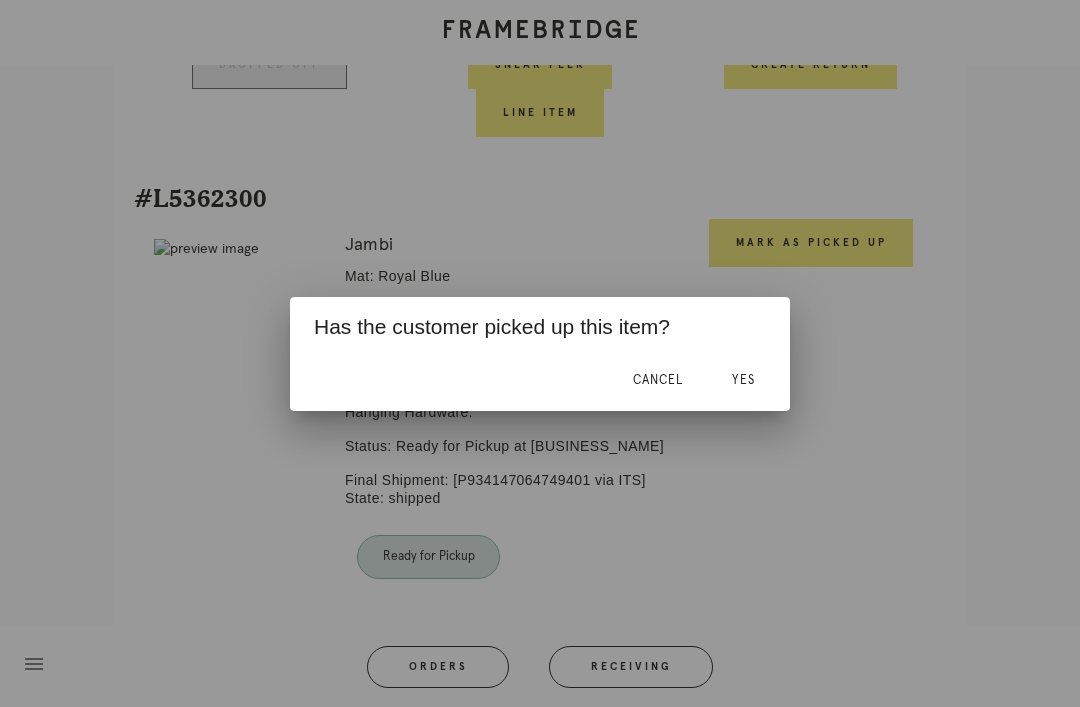 click on "Yes" at bounding box center (743, 381) 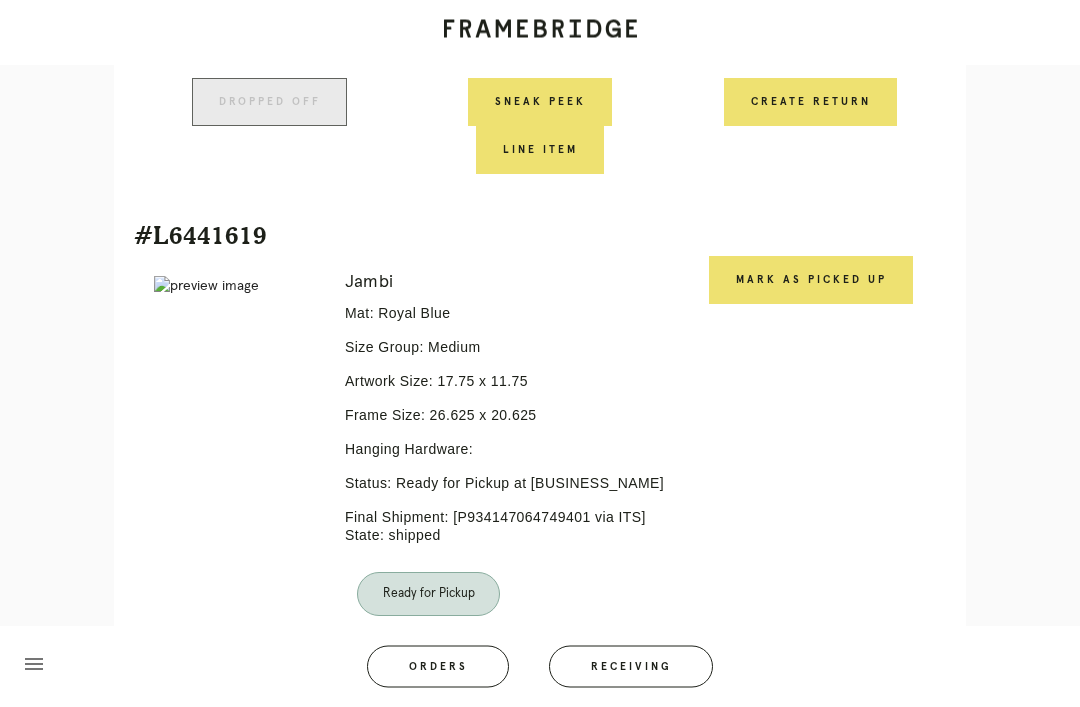 click on "Mark as Picked Up" at bounding box center [811, 281] 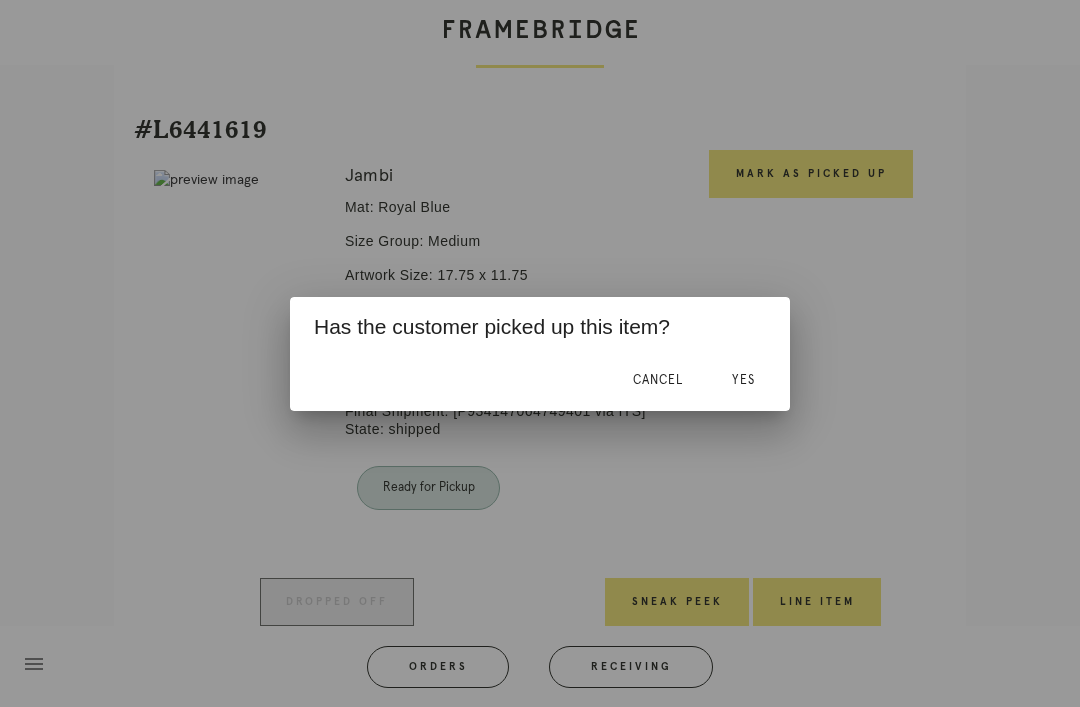 click on "Yes" at bounding box center (743, 381) 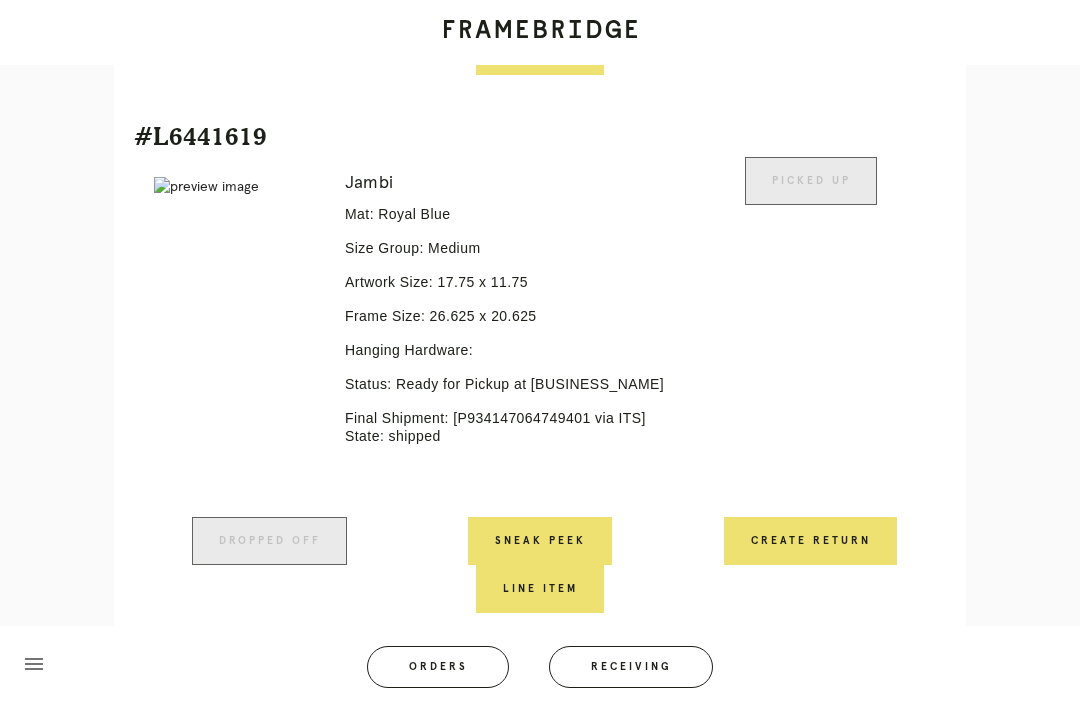 click on "Receiving" at bounding box center (631, 667) 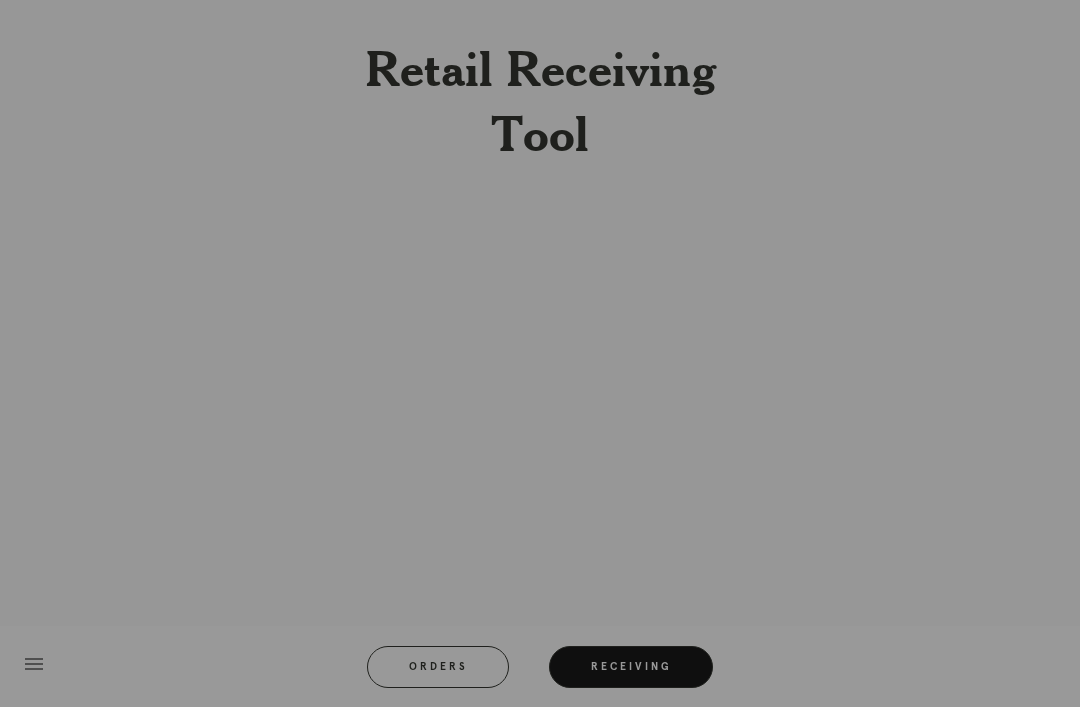 scroll, scrollTop: 0, scrollLeft: 0, axis: both 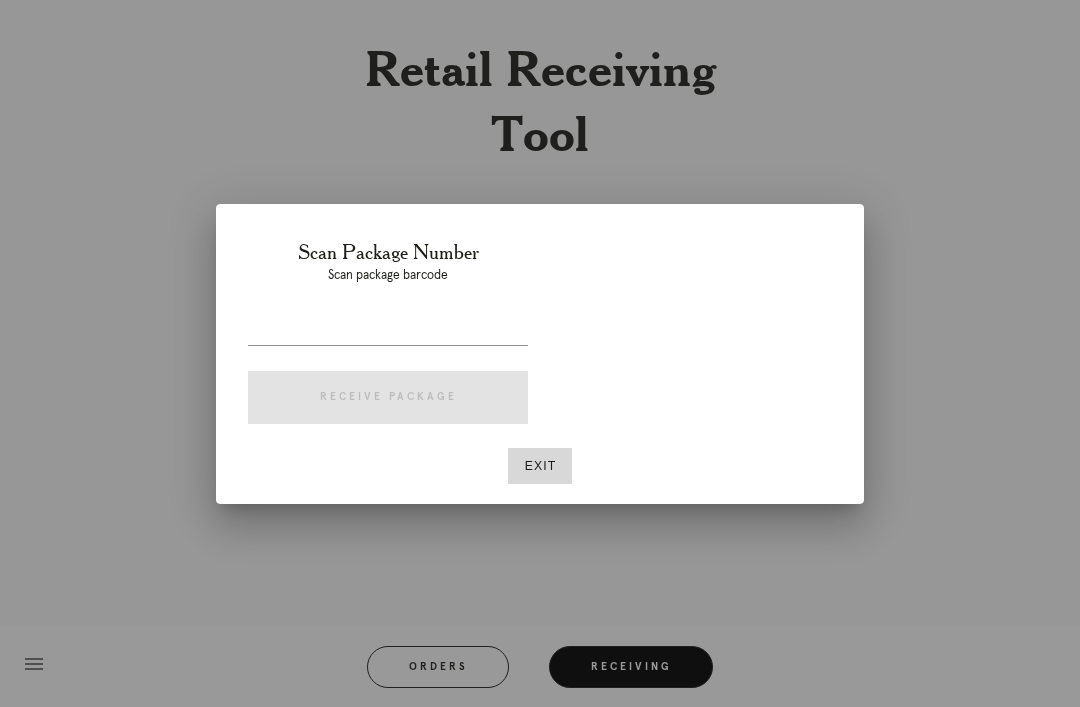 click at bounding box center (388, 329) 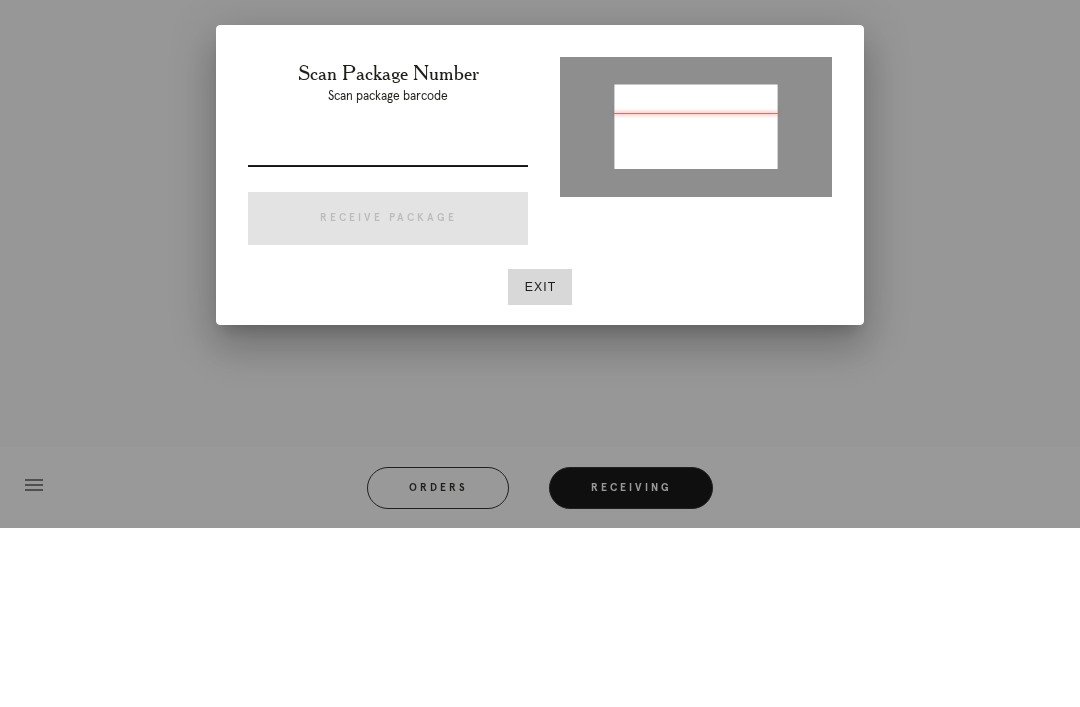 type on "P226867402256359" 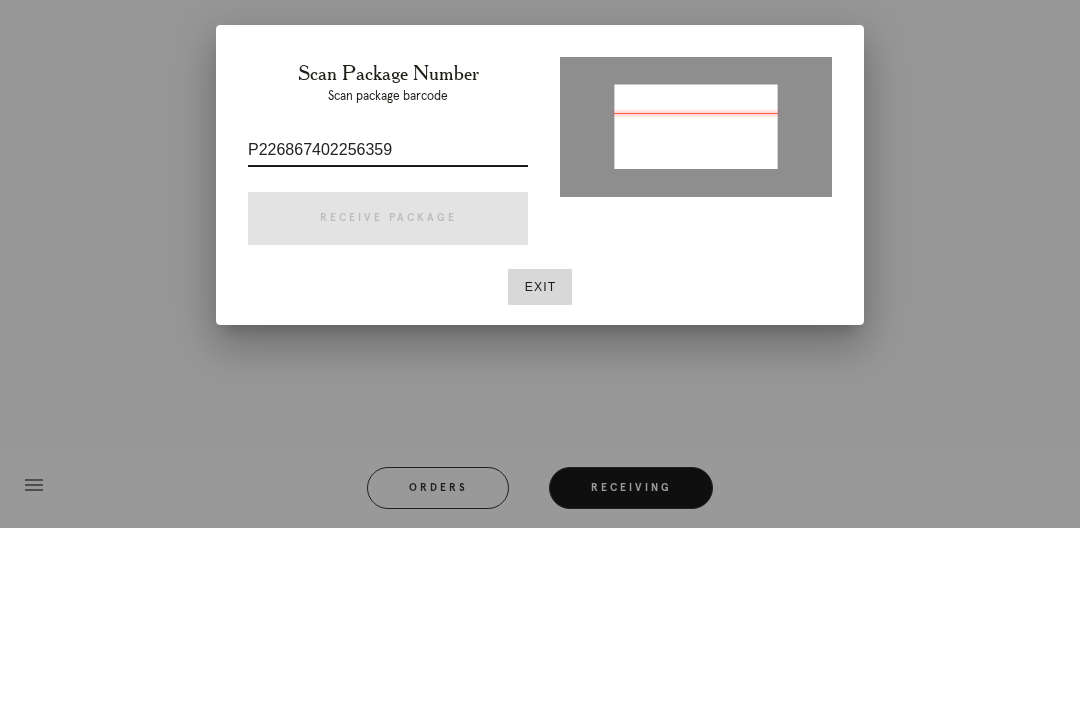 click at bounding box center (696, 307) 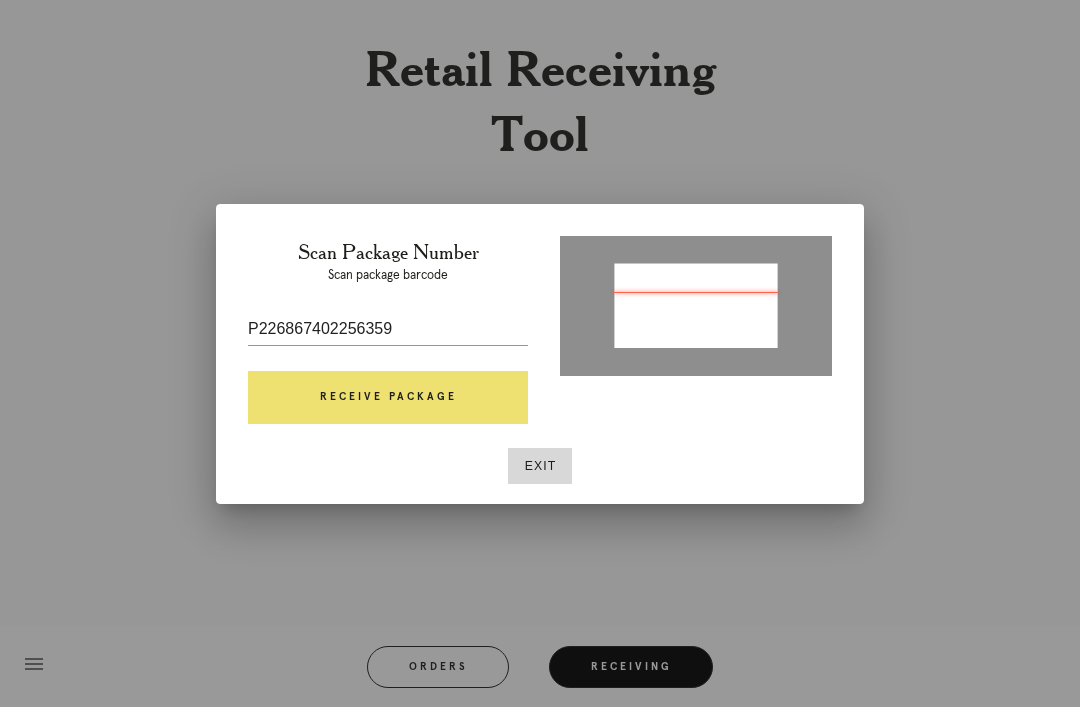 click on "Receive Package" at bounding box center (388, 398) 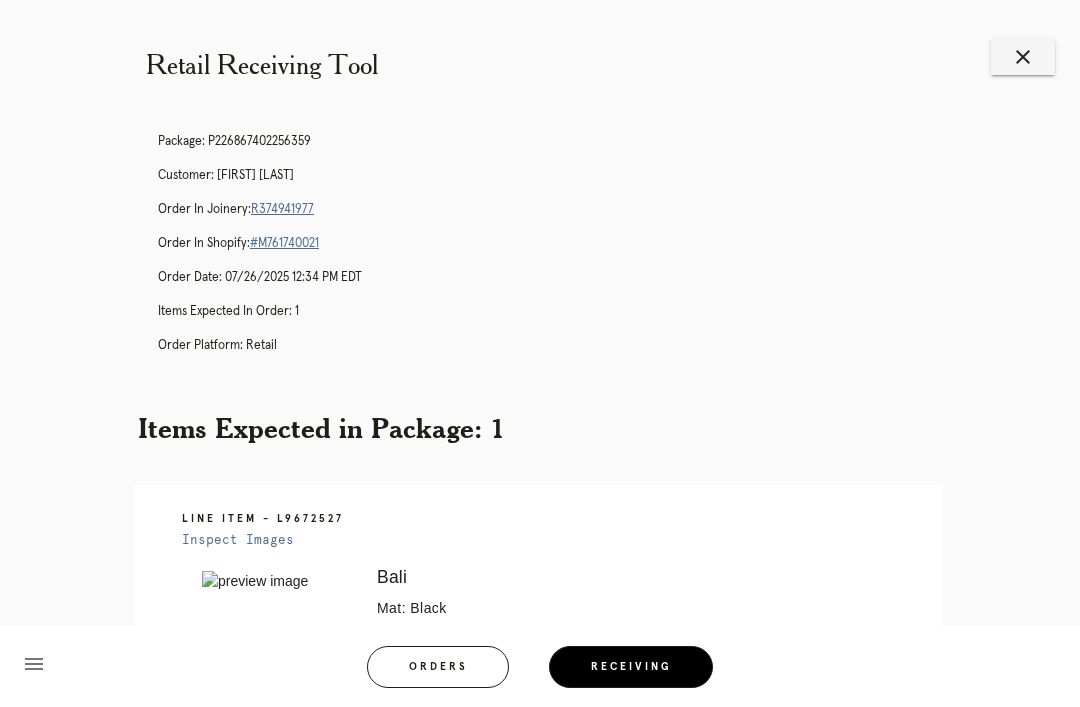 click on "R374941977" at bounding box center (282, 209) 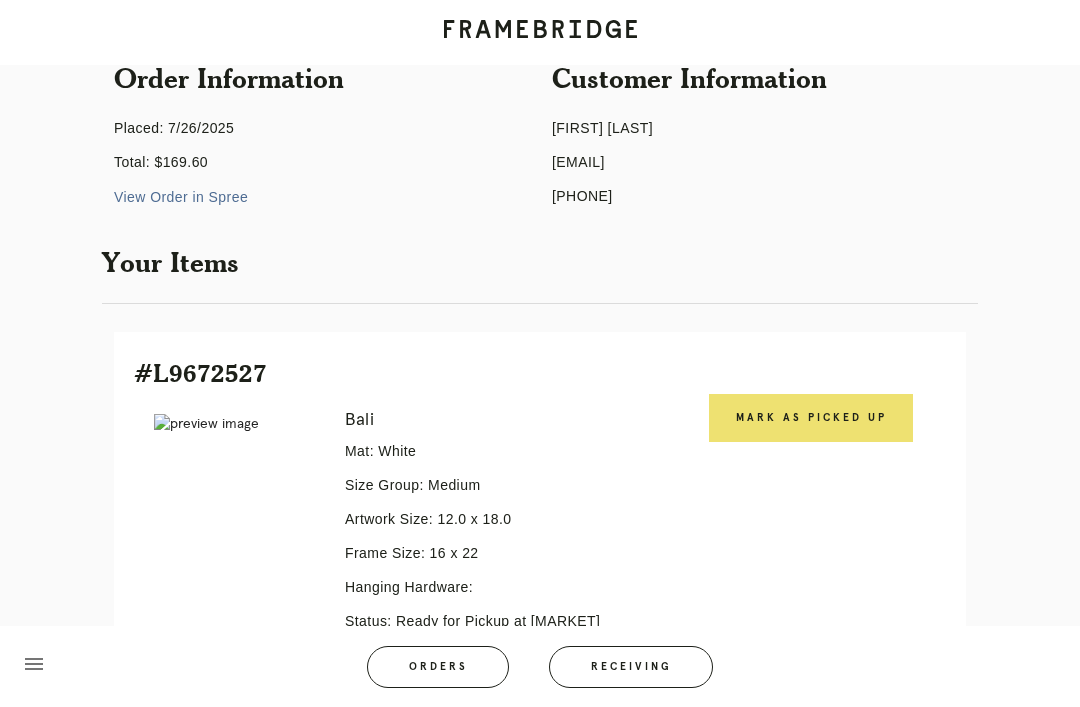 scroll, scrollTop: 446, scrollLeft: 0, axis: vertical 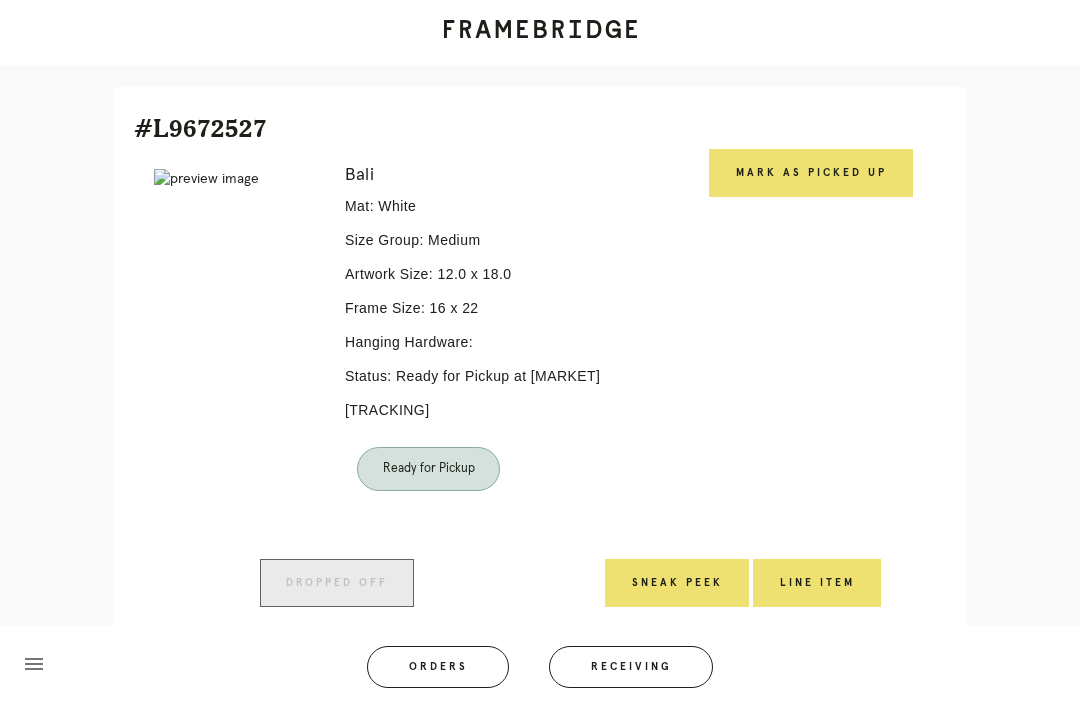 click on "Mark as Picked Up" at bounding box center (811, 173) 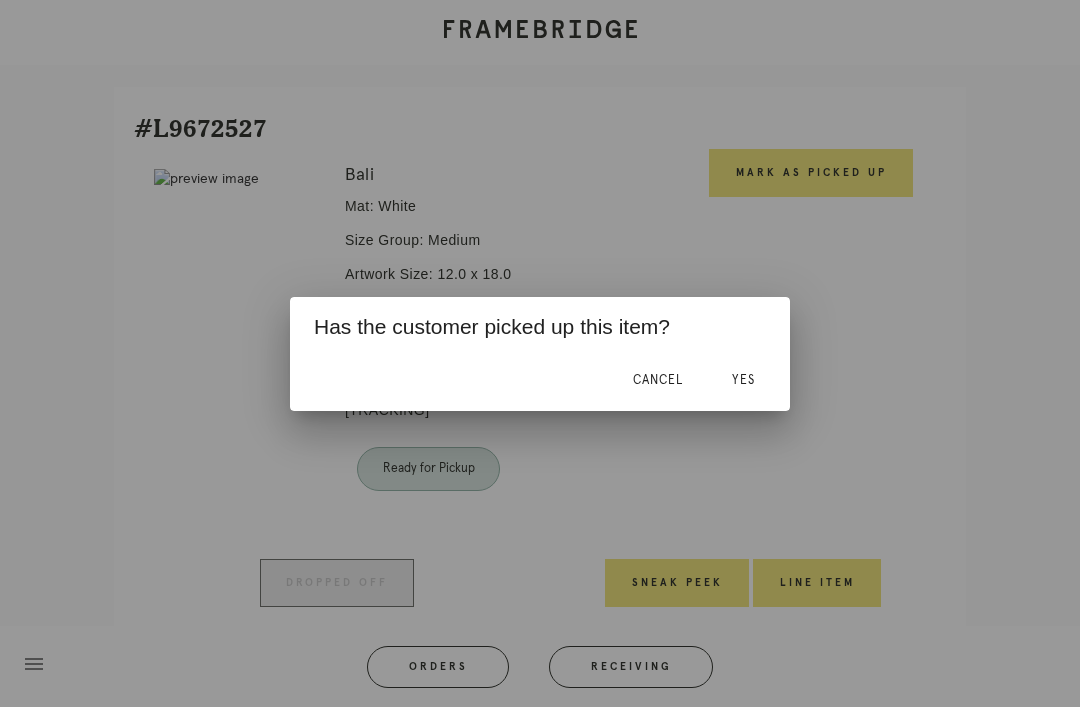 click on "Yes" at bounding box center [743, 380] 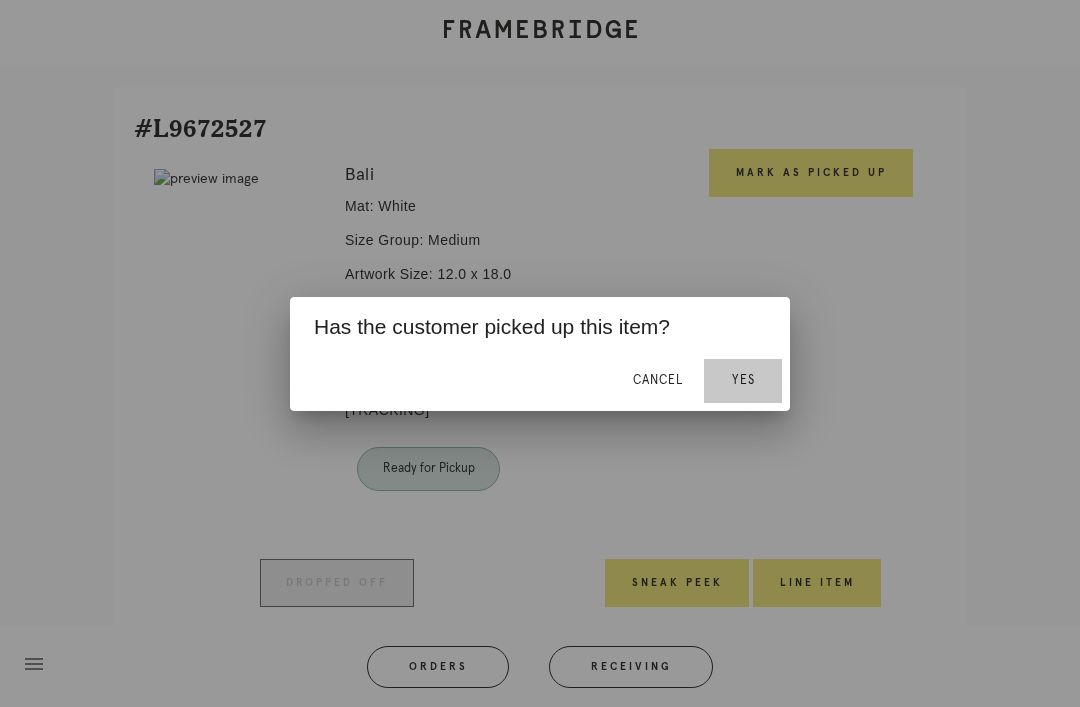 scroll, scrollTop: 428, scrollLeft: 0, axis: vertical 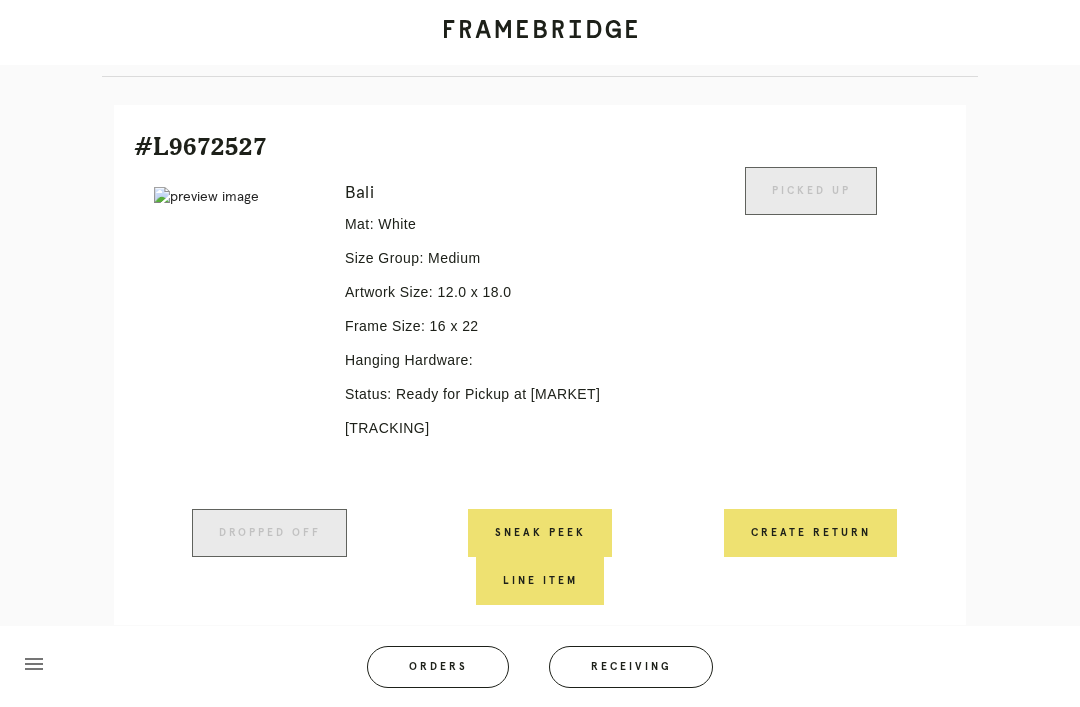 click on "Receiving" at bounding box center (631, 667) 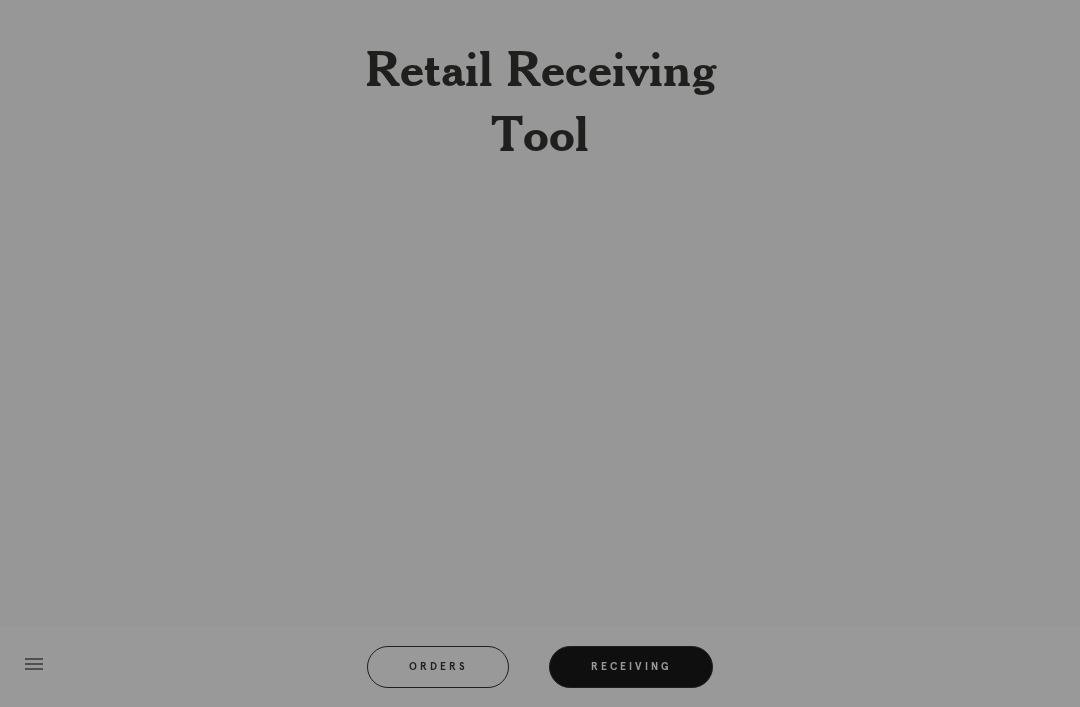 scroll, scrollTop: 0, scrollLeft: 0, axis: both 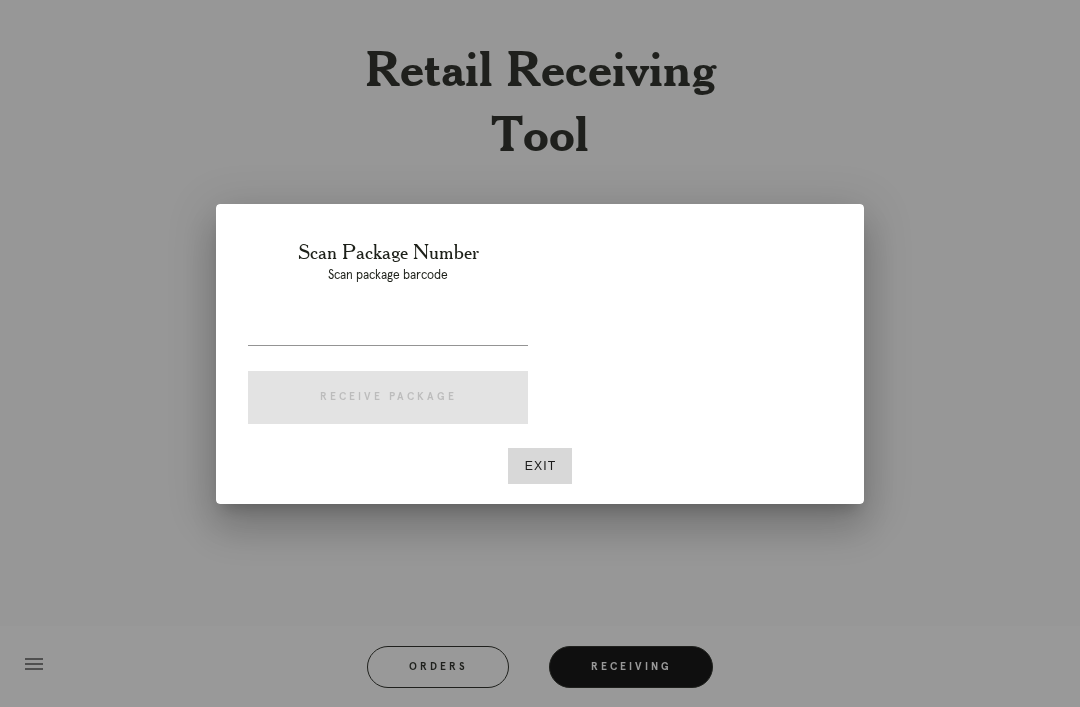 click at bounding box center (388, 329) 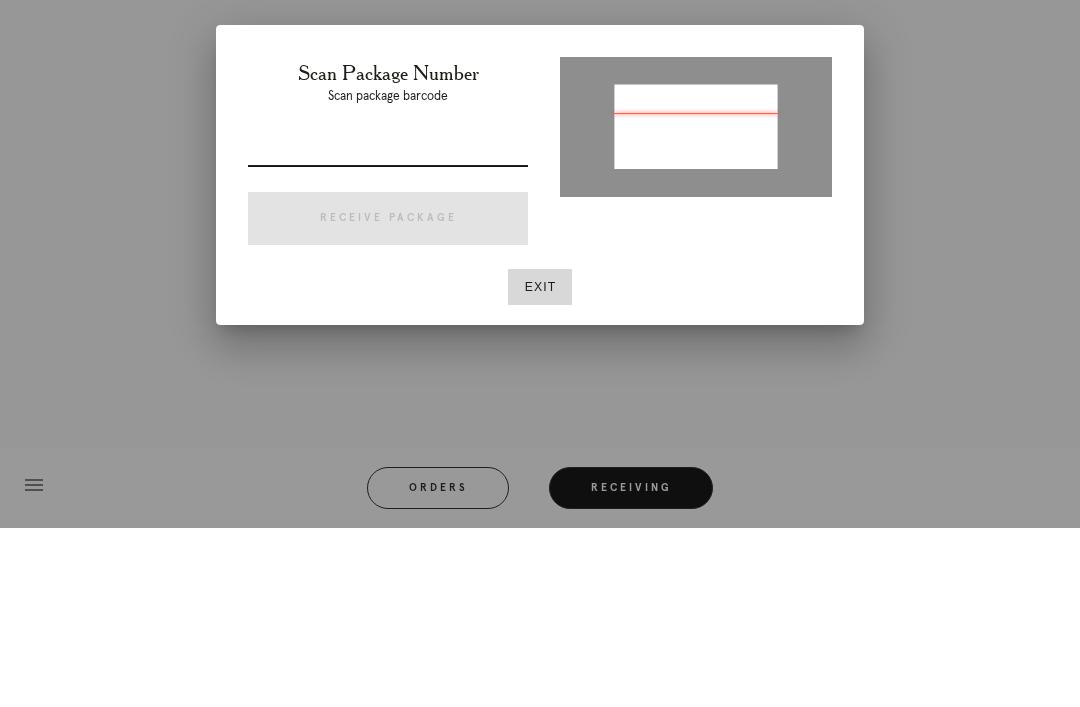type on "[TRACKING]" 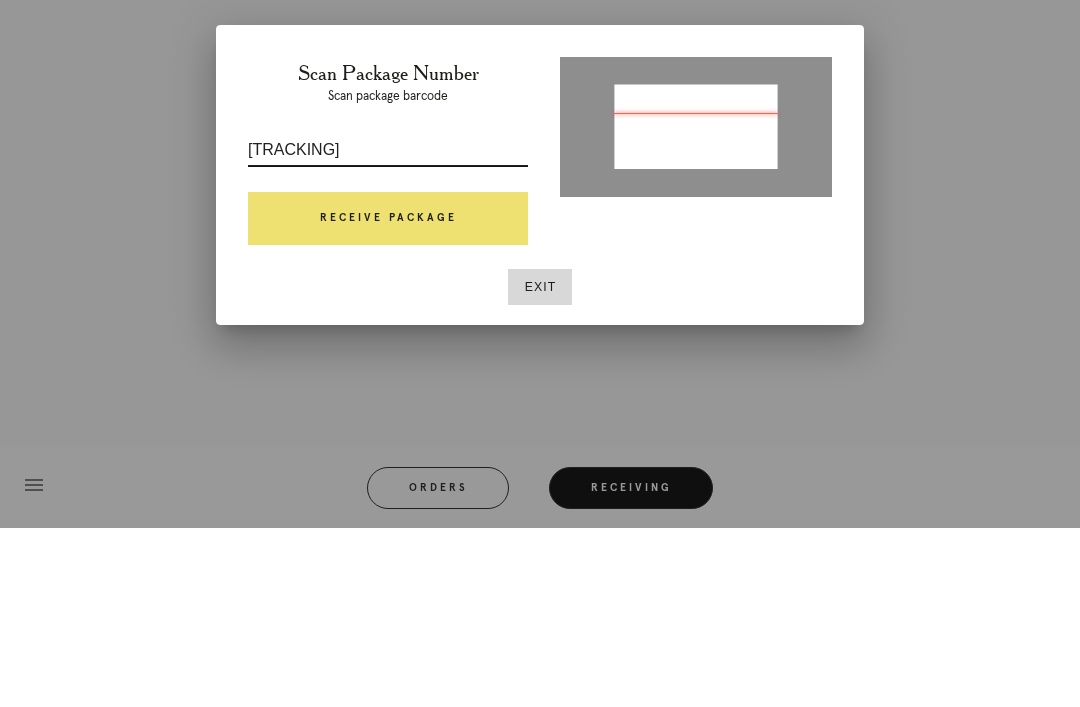 click on "Receive Package" at bounding box center [388, 398] 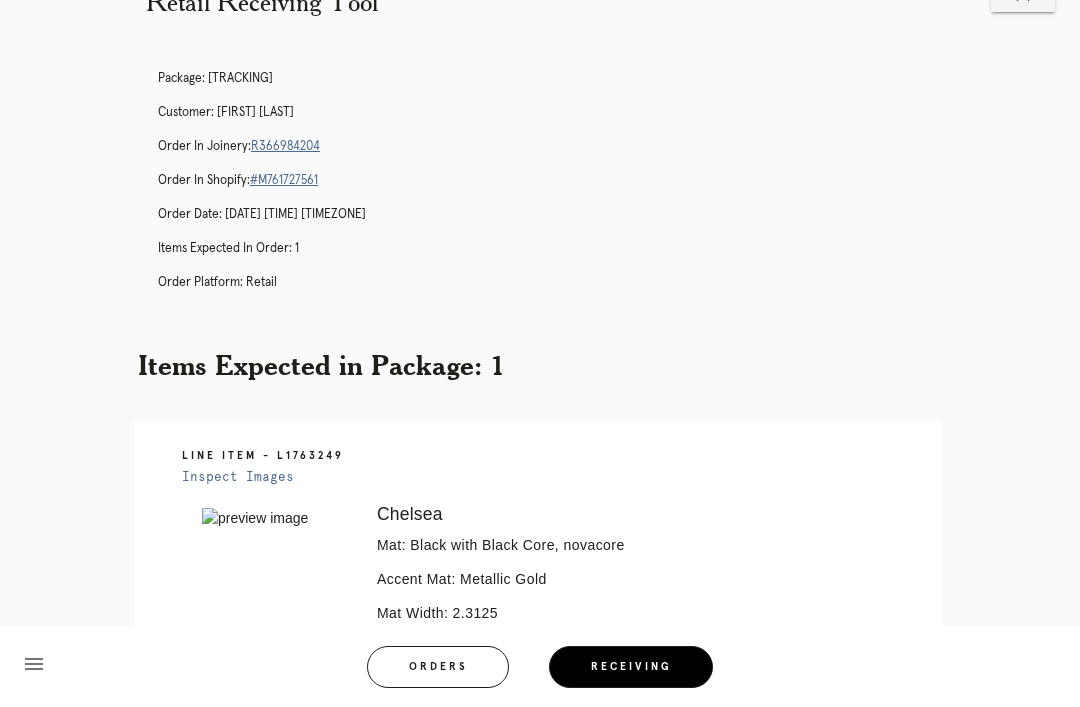 scroll, scrollTop: 64, scrollLeft: 0, axis: vertical 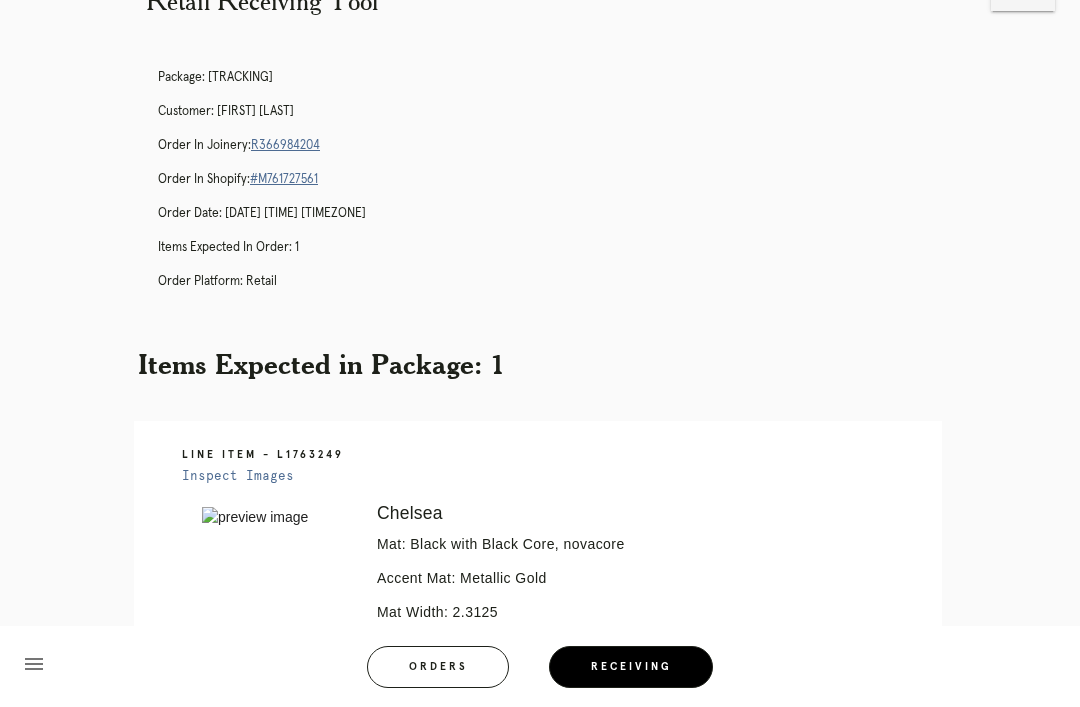 click on "Inspect Images" at bounding box center [238, 476] 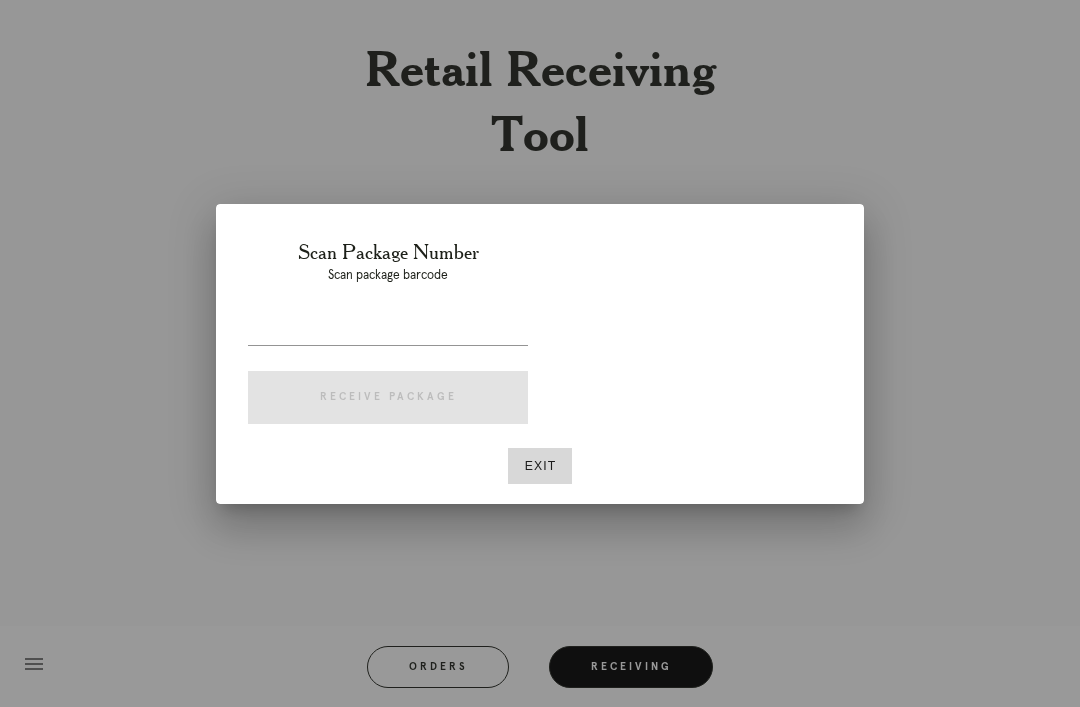 scroll, scrollTop: 64, scrollLeft: 0, axis: vertical 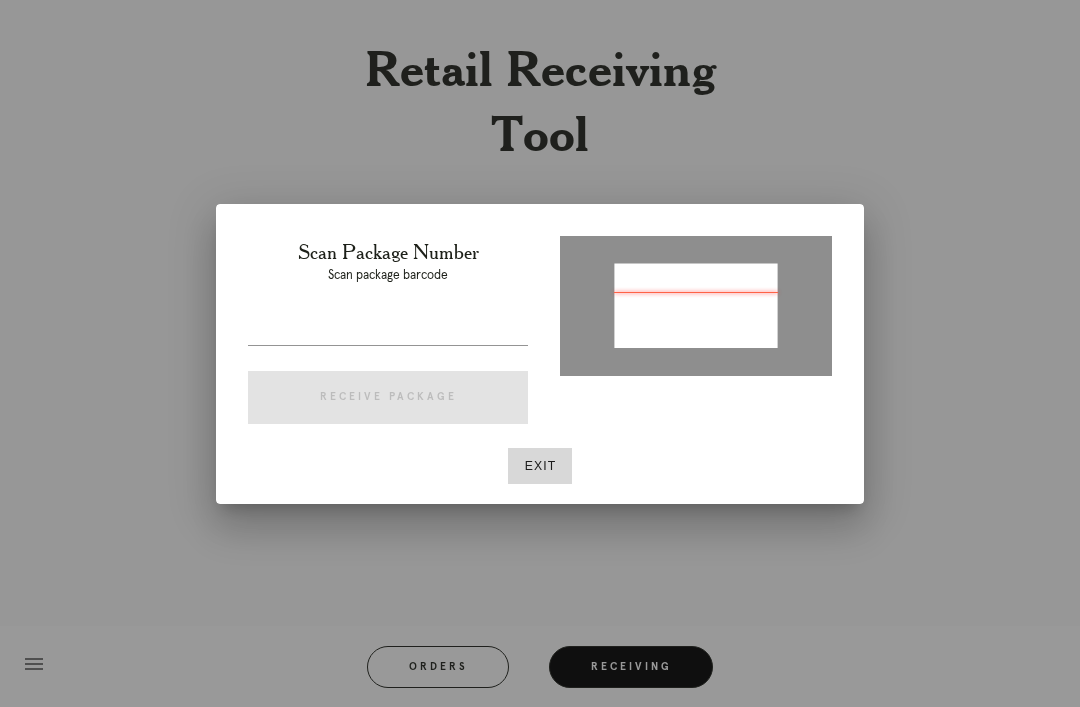 click on "Scan Package Number   Scan package barcode     Receive Package" at bounding box center (388, 336) 